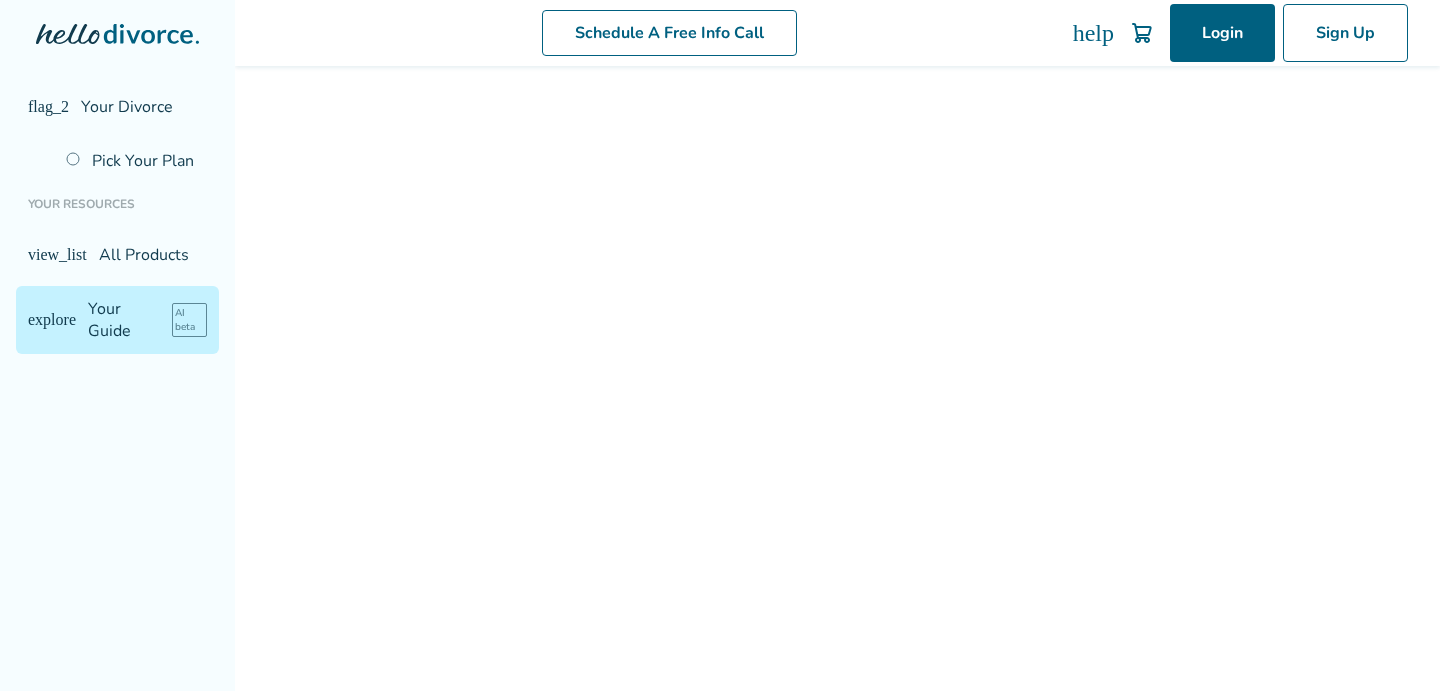 scroll, scrollTop: 0, scrollLeft: 0, axis: both 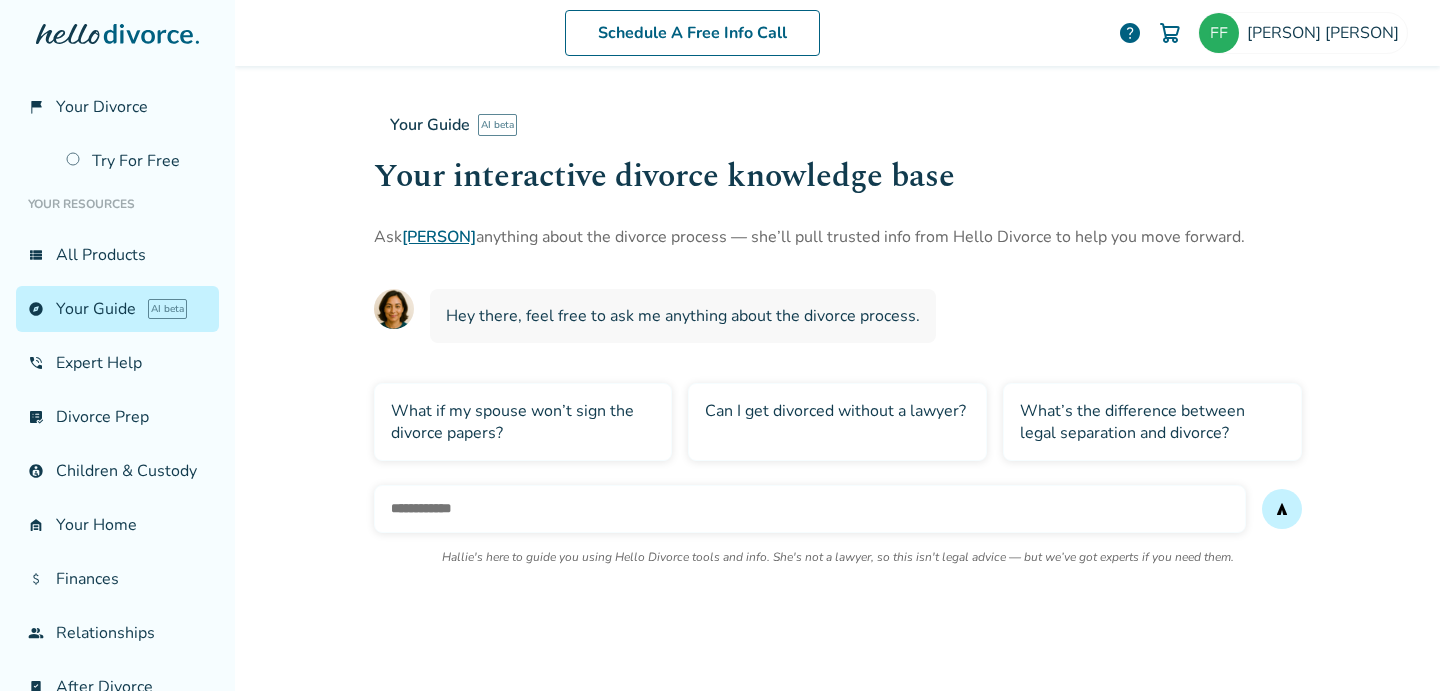 click at bounding box center (810, 509) 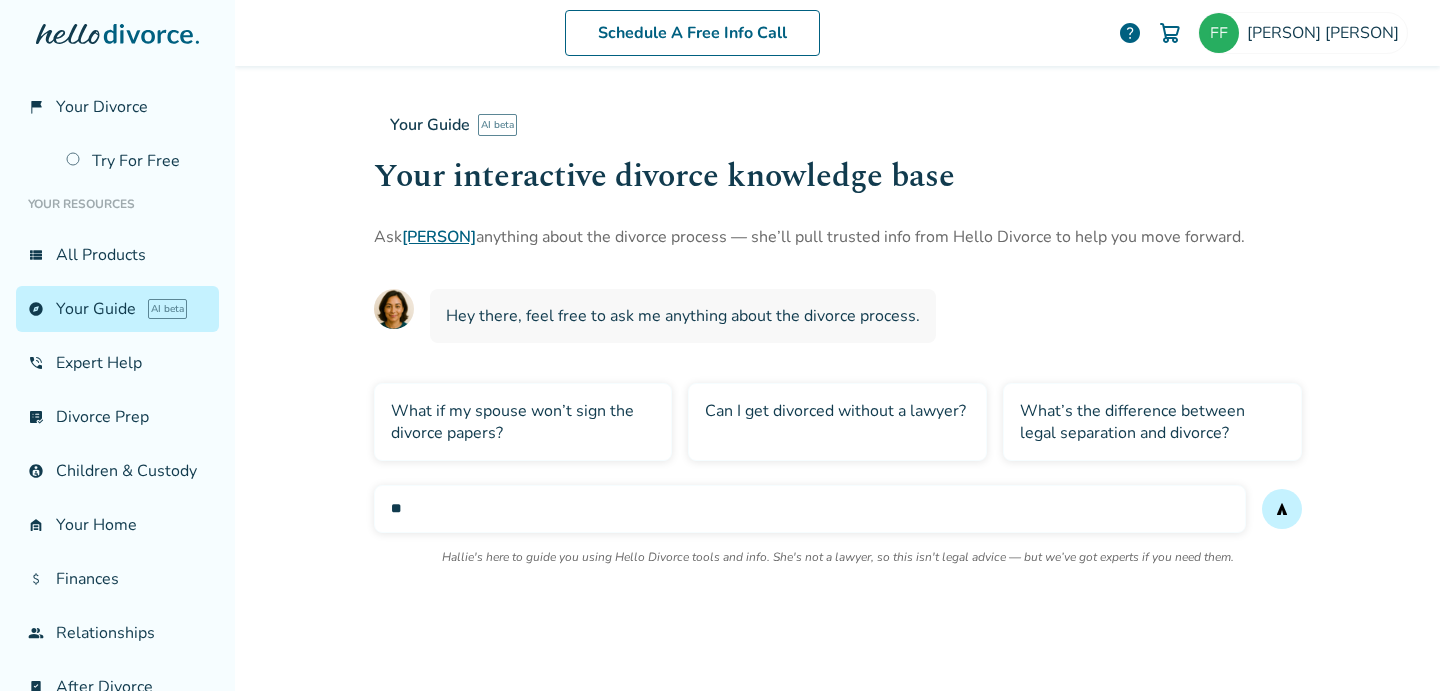 type on "*" 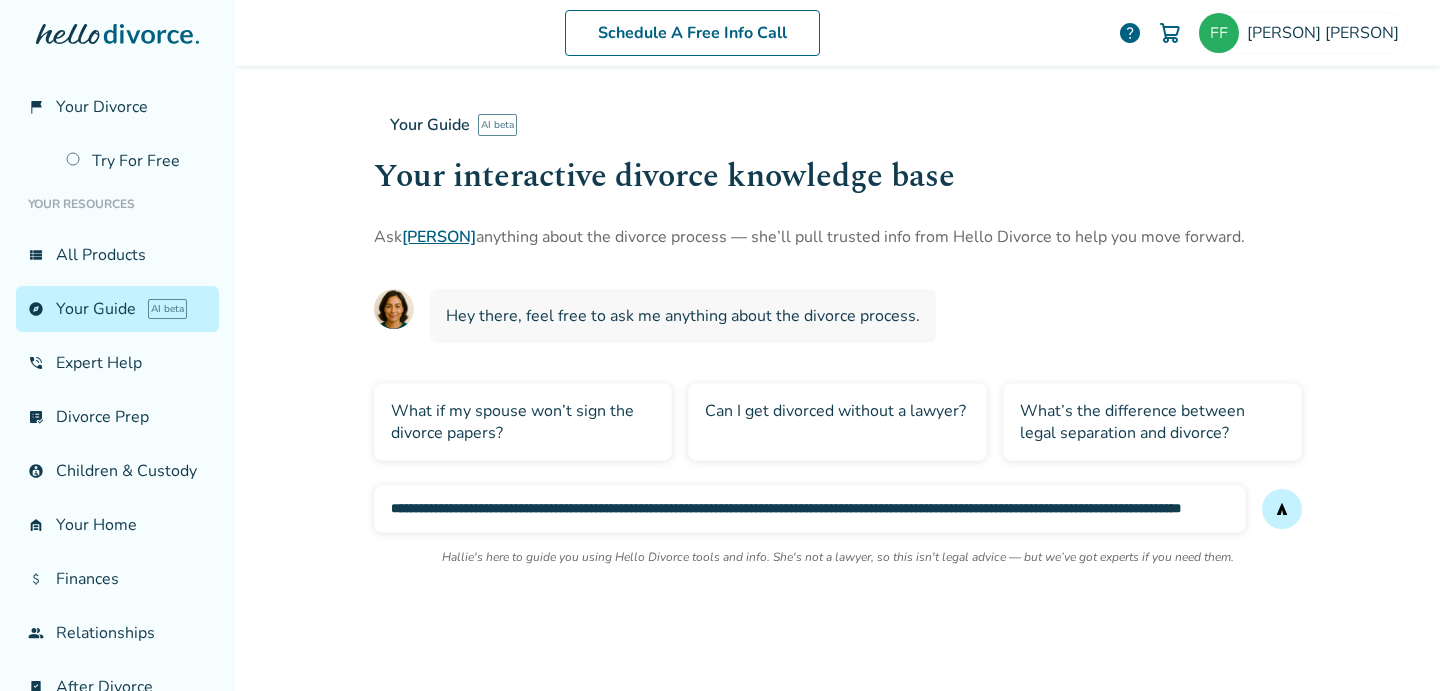 scroll, scrollTop: 0, scrollLeft: 88, axis: horizontal 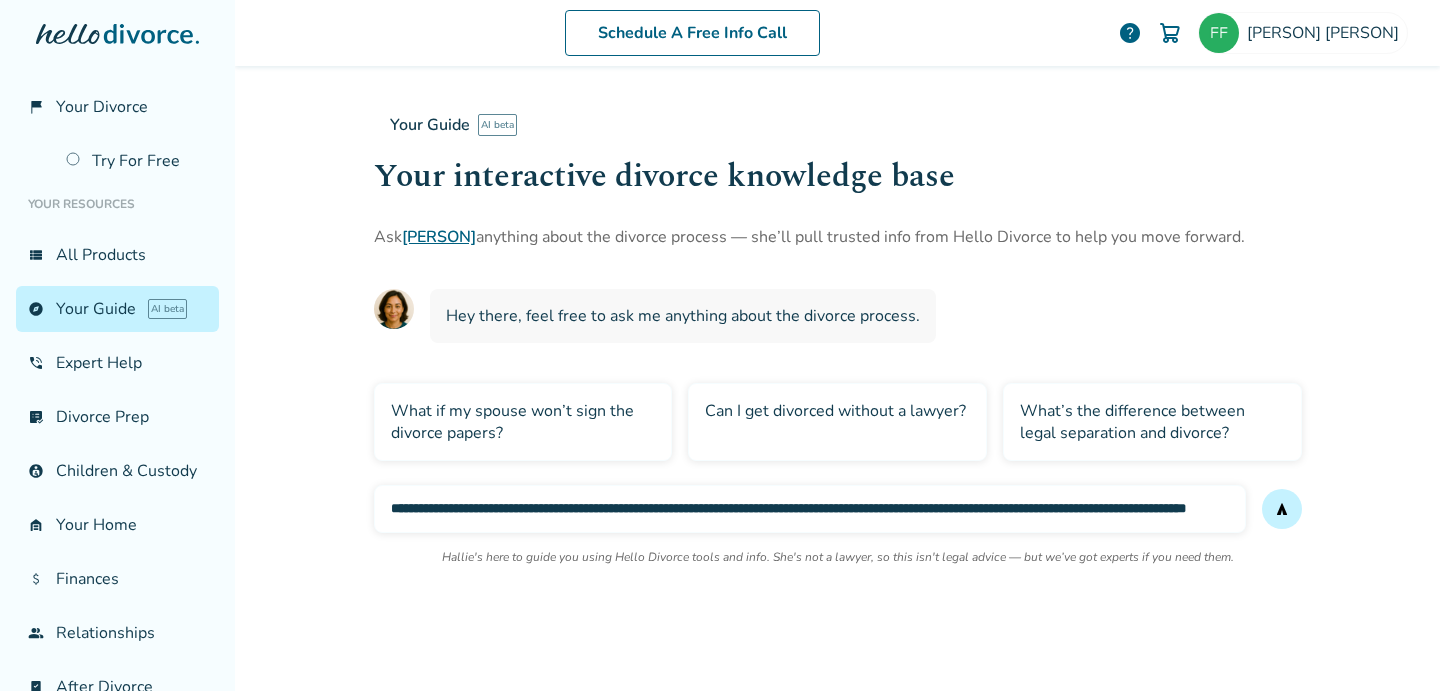 click on "**********" at bounding box center (810, 509) 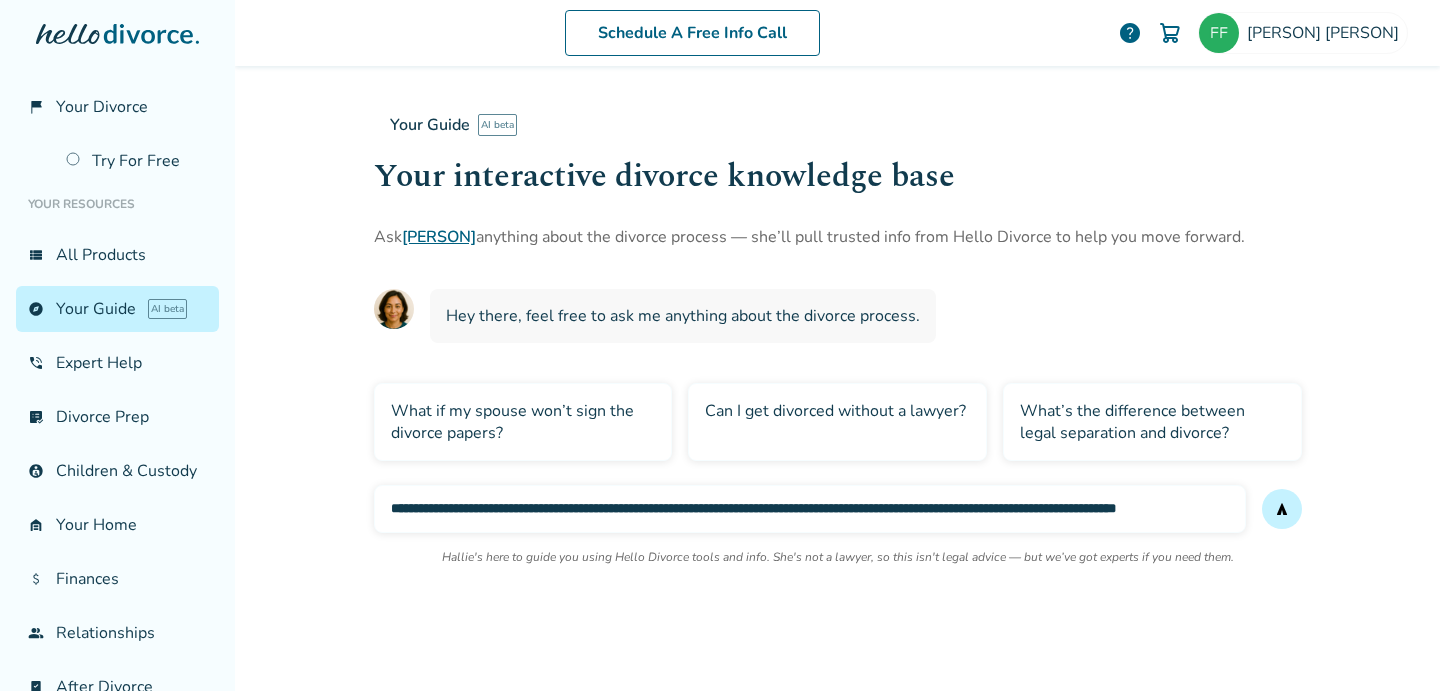 scroll, scrollTop: 0, scrollLeft: 0, axis: both 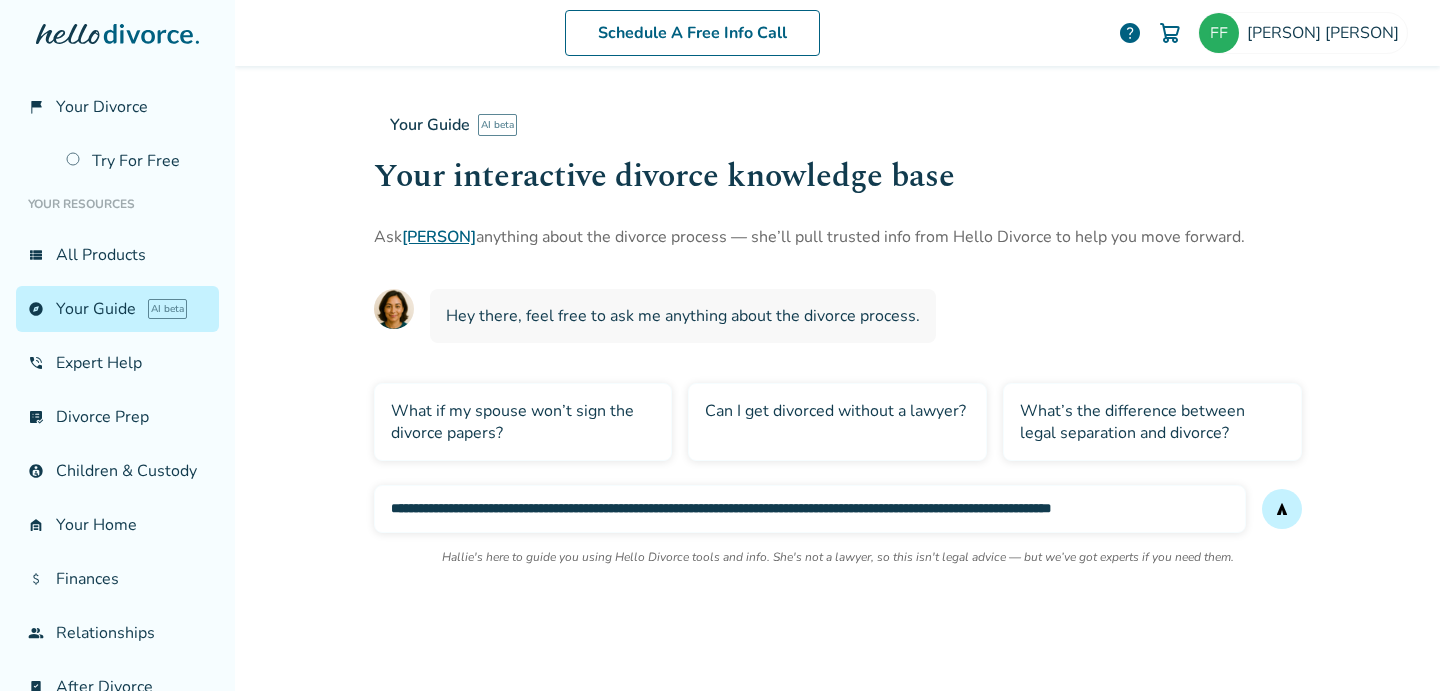 type on "**********" 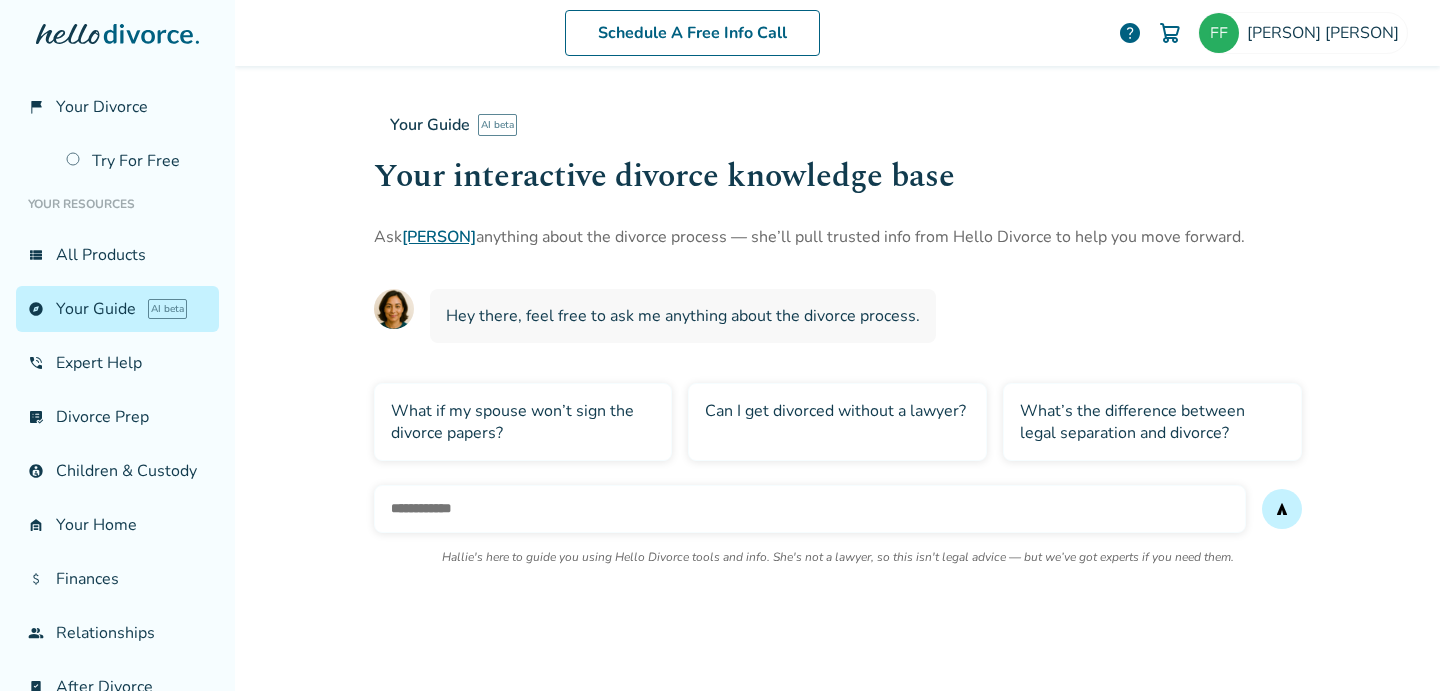 click on "send" at bounding box center (1282, 509) 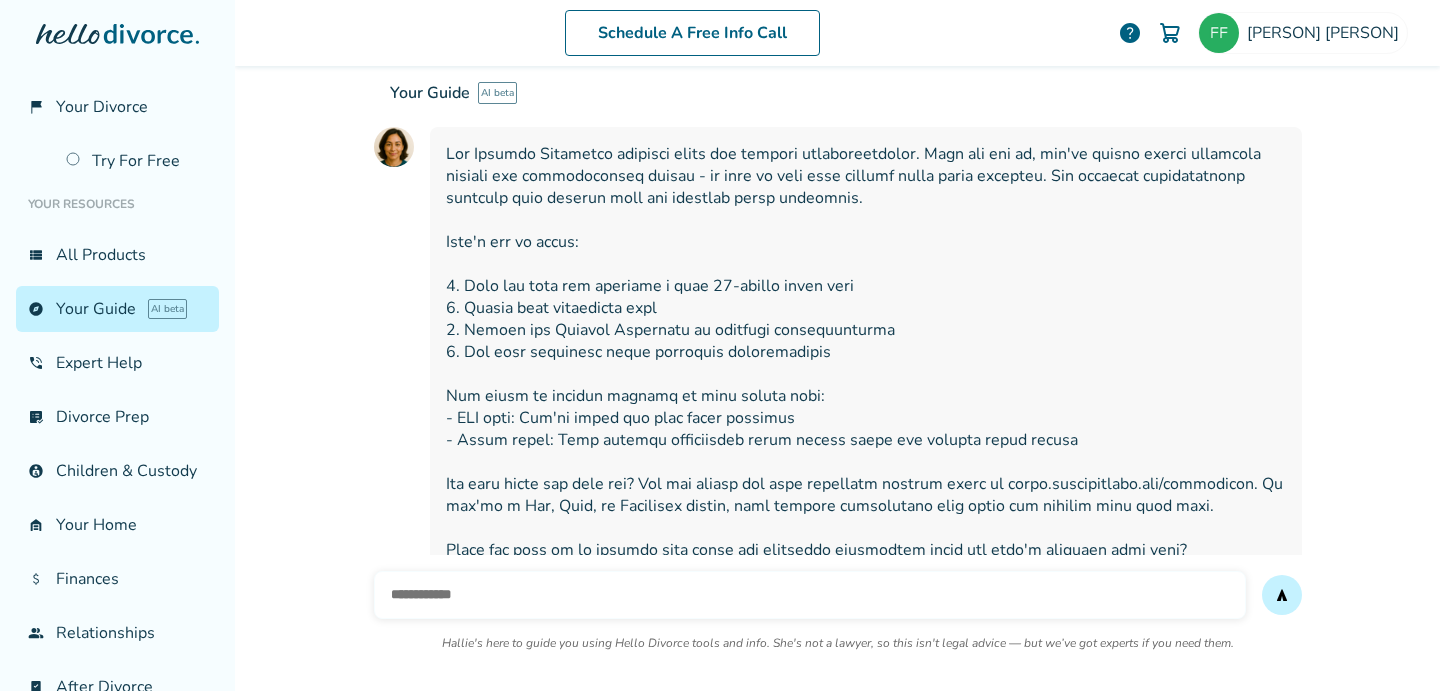 scroll, scrollTop: 323, scrollLeft: 0, axis: vertical 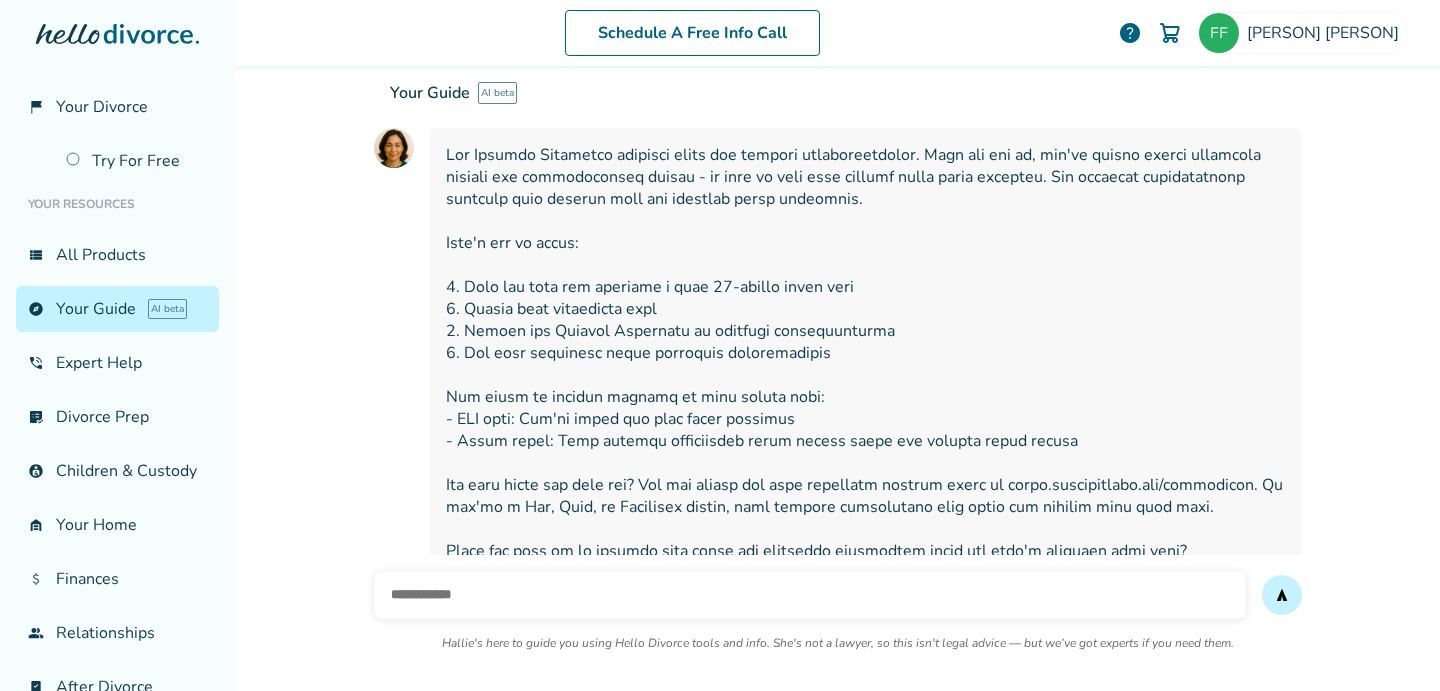 click on "send [PERSON]'s here to guide you using Hello Divorce tools and info. She's not a lawyer, so this isn't legal advice — but we’ve got experts if you need them." at bounding box center (838, 623) 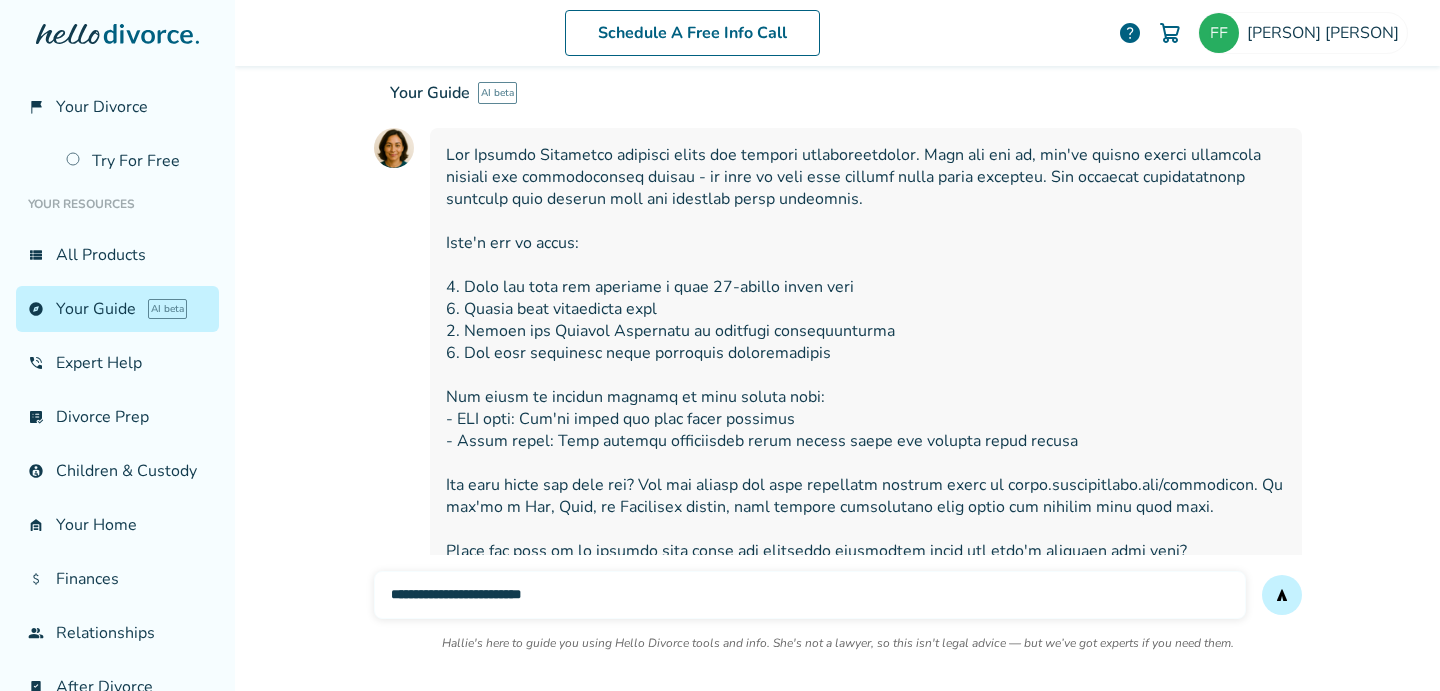 type on "**********" 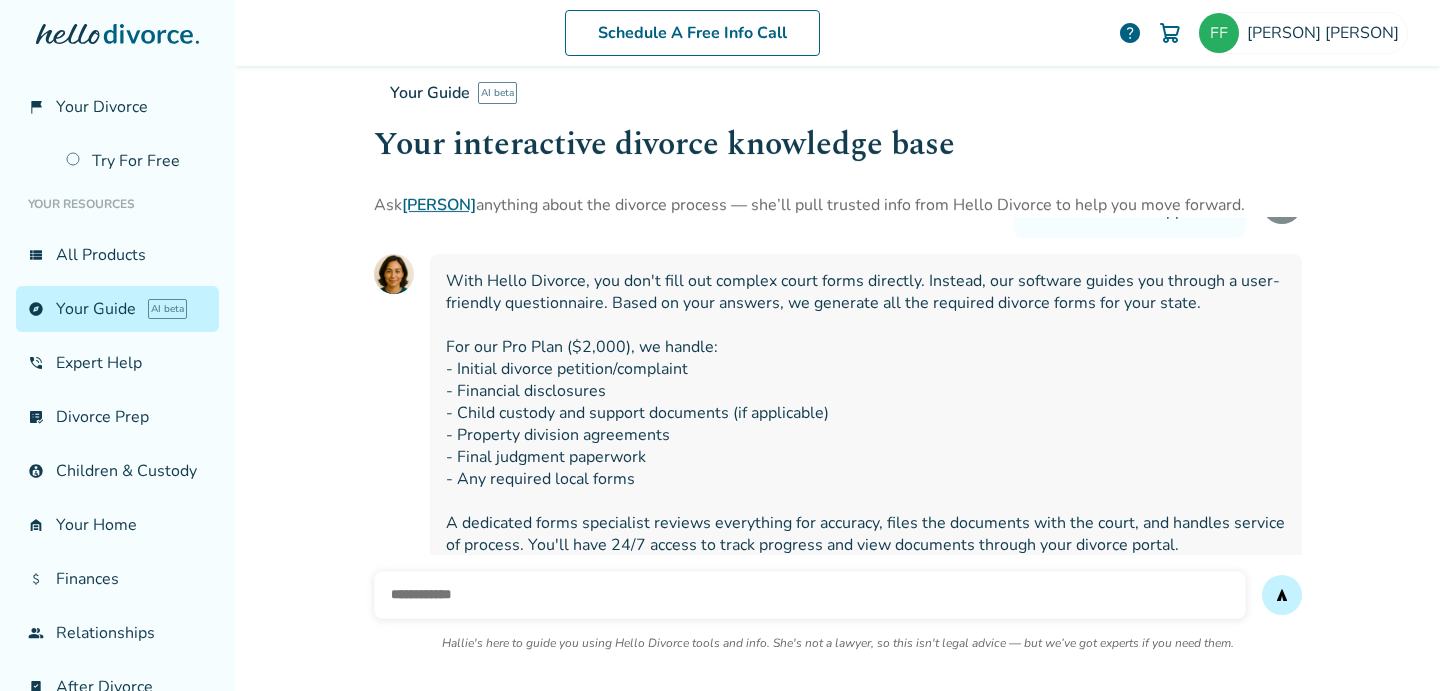scroll, scrollTop: 914, scrollLeft: 0, axis: vertical 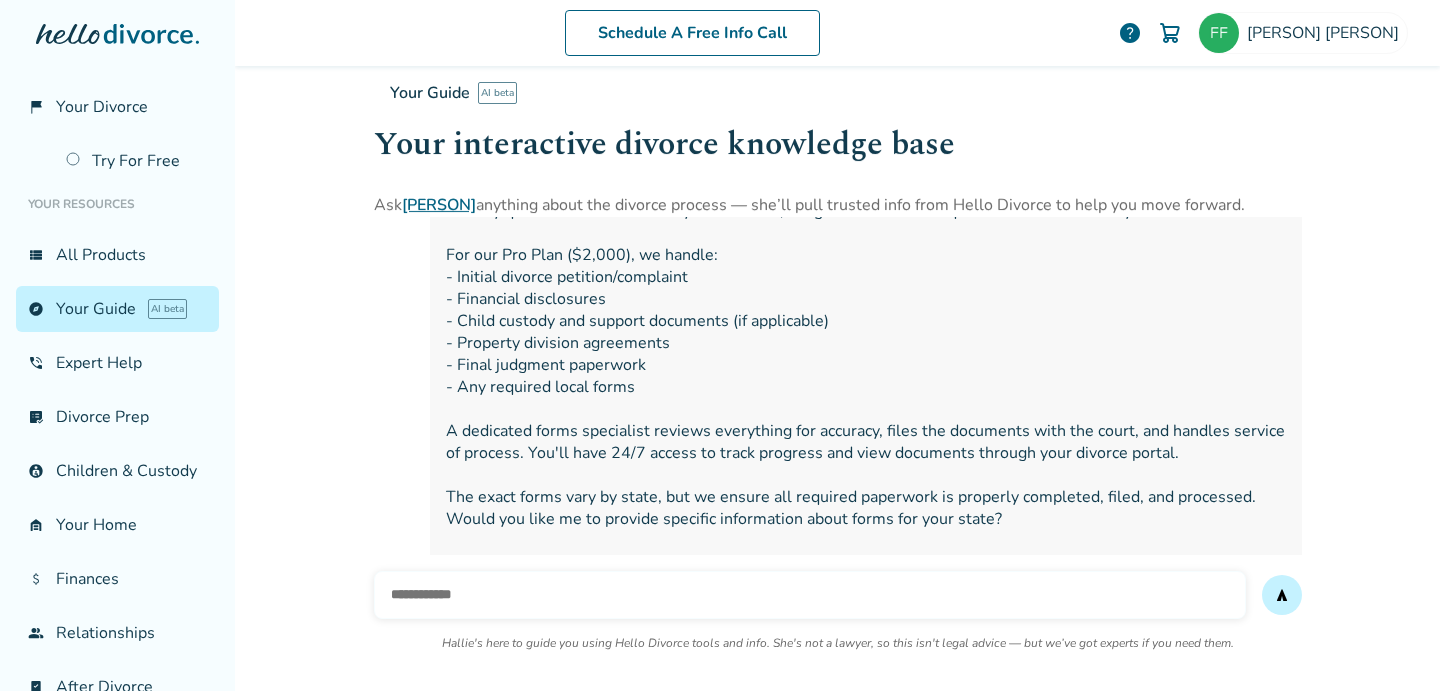 click on "With Hello Divorce, you don't fill out complex court forms directly. Instead, our software guides you through a user-friendly questionnaire. Based on your answers, we generate all the required divorce forms for your state.
For our Pro Plan ($2,000), we handle:
- Initial divorce petition/complaint
- Financial disclosures
- Child custody and support documents (if applicable)
- Property division agreements
- Final judgment paperwork
- Any required local forms
A dedicated forms specialist reviews everything for accuracy, files the documents with the court, and handles service of process. You'll have 24/7 access to track progress and view documents through your divorce portal.
The exact forms vary by state, but we ensure all required paperwork is properly completed, filed, and processed. Would you like me to provide specific information about forms for your state?
Let me know if you'd like details about our other plans or have questions about the forms process." at bounding box center (838, 376) 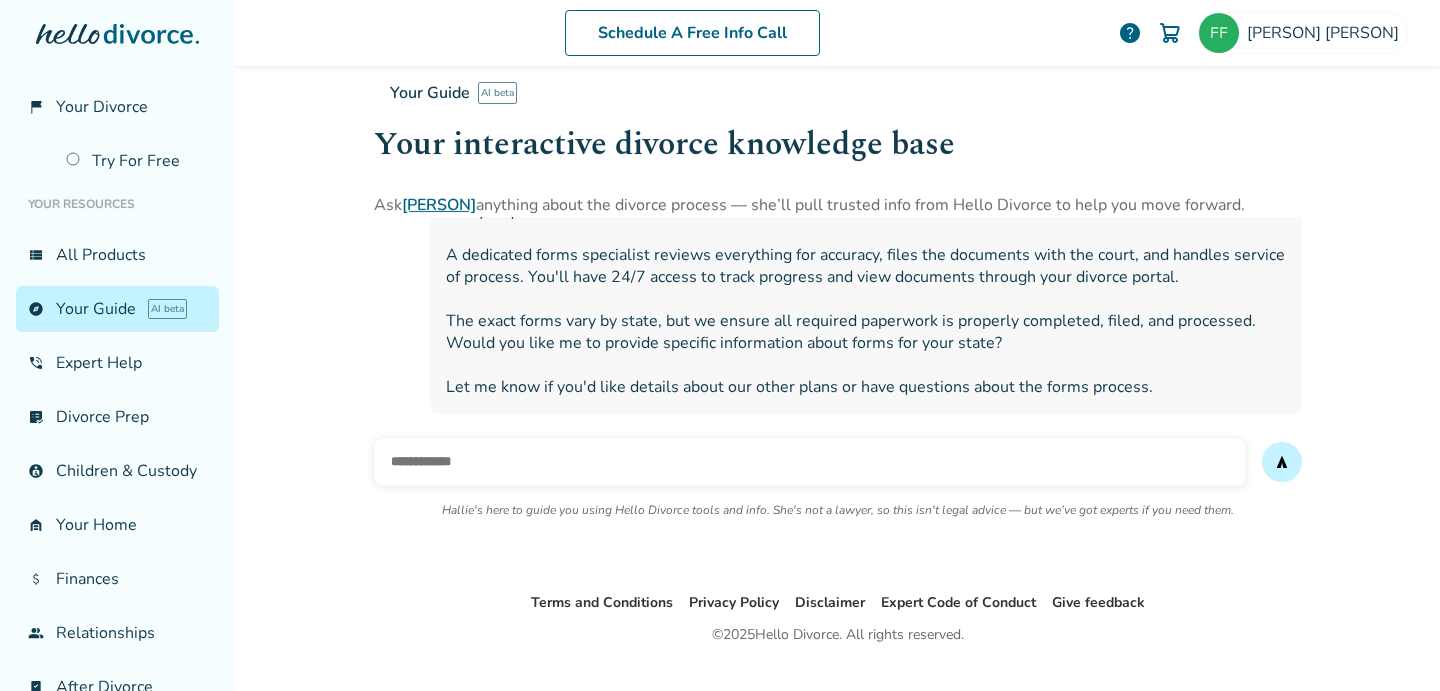scroll, scrollTop: 1182, scrollLeft: 0, axis: vertical 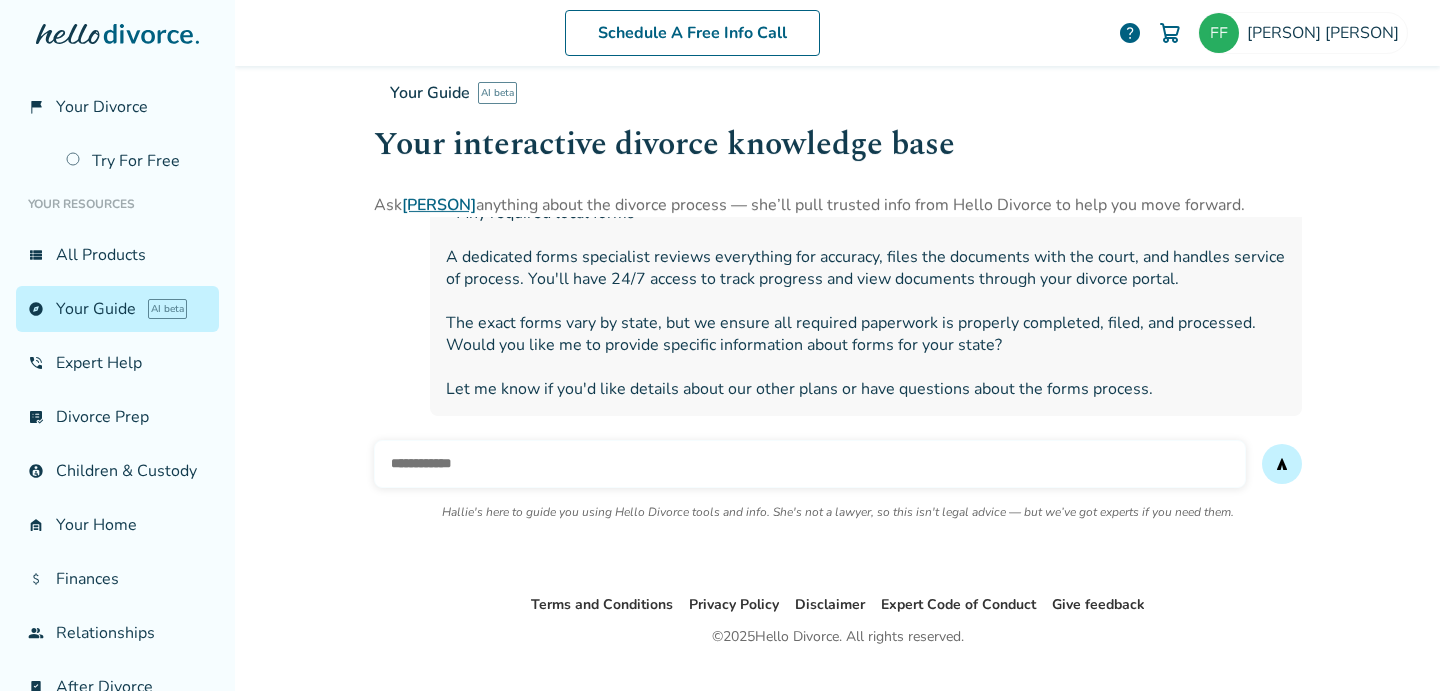 click at bounding box center [810, 464] 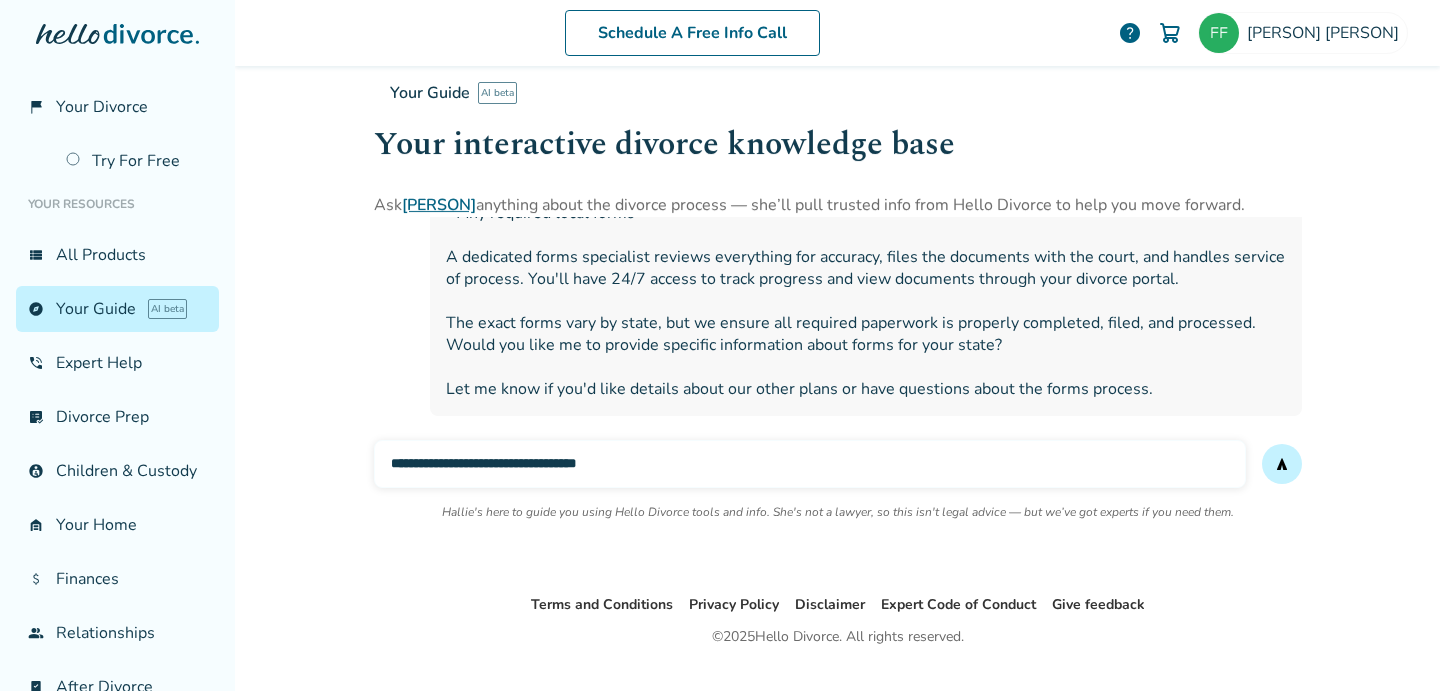 type on "**********" 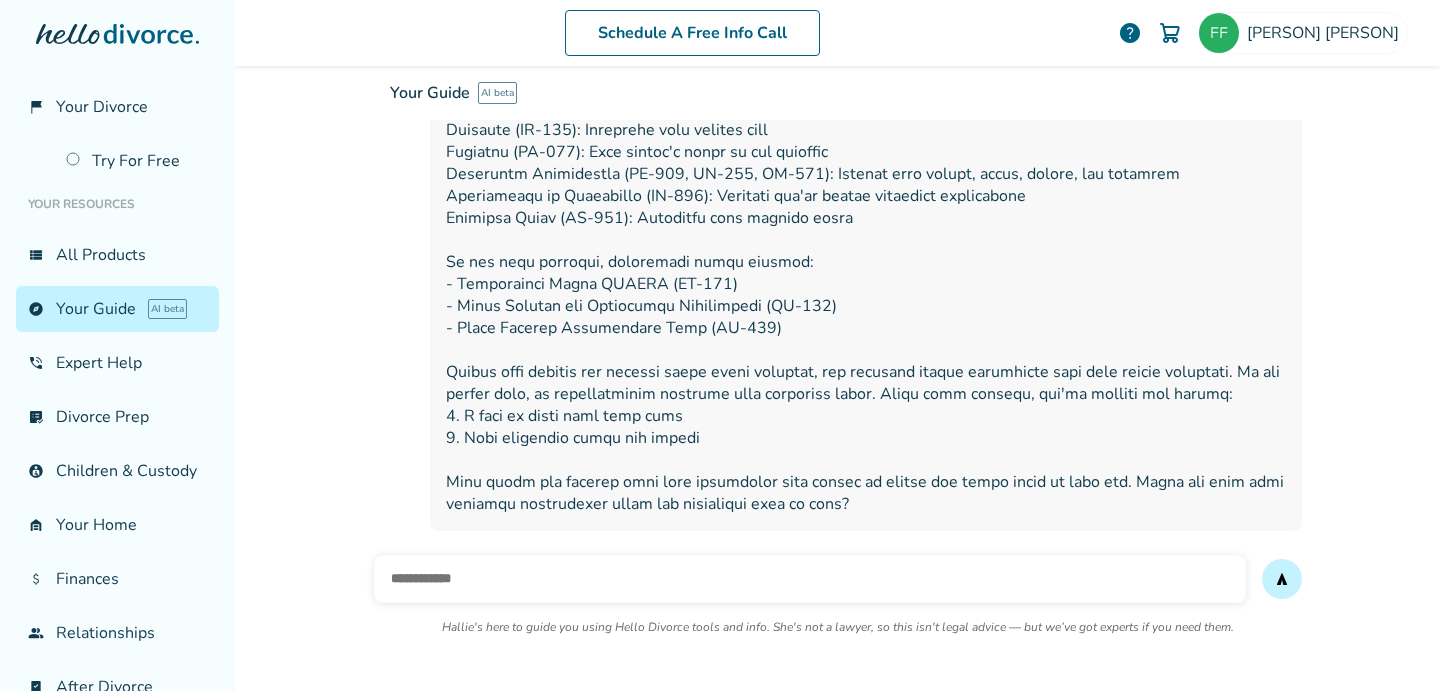 scroll, scrollTop: 1648, scrollLeft: 0, axis: vertical 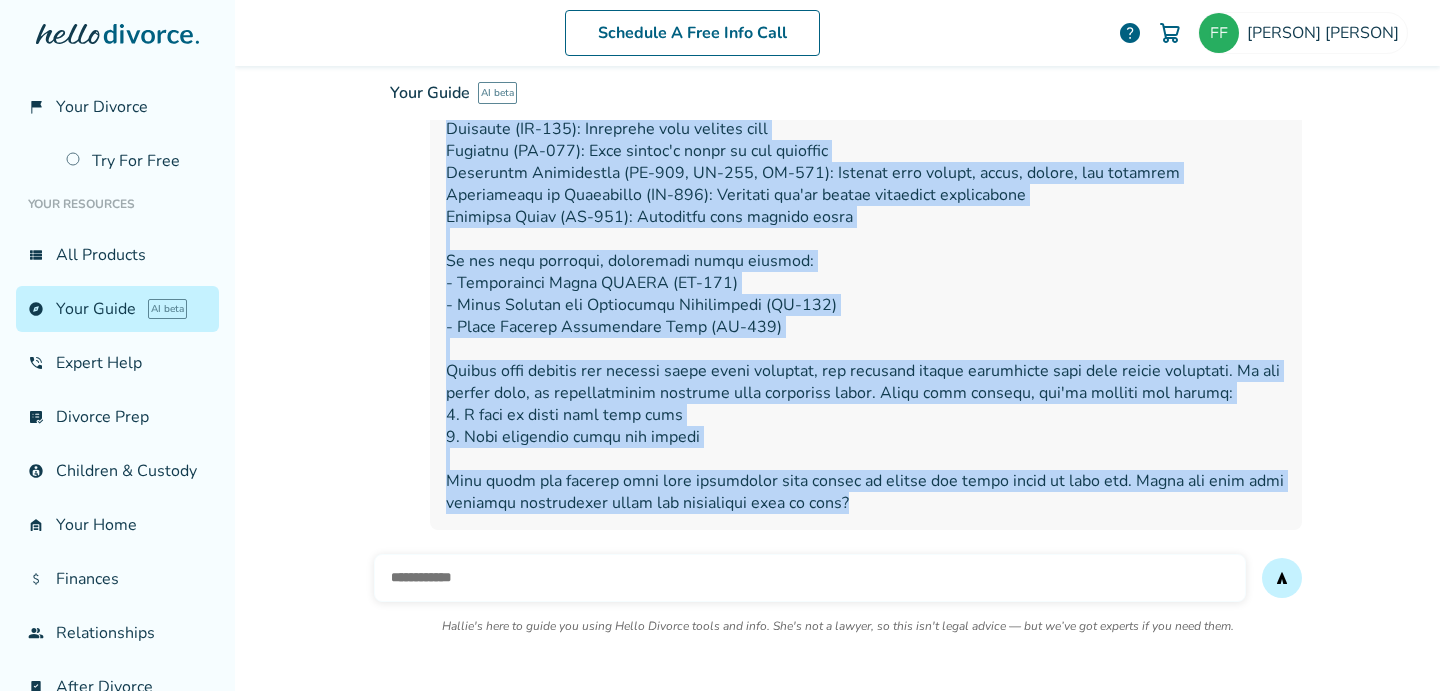 drag, startPoint x: 896, startPoint y: 470, endPoint x: 505, endPoint y: 106, distance: 534.2069 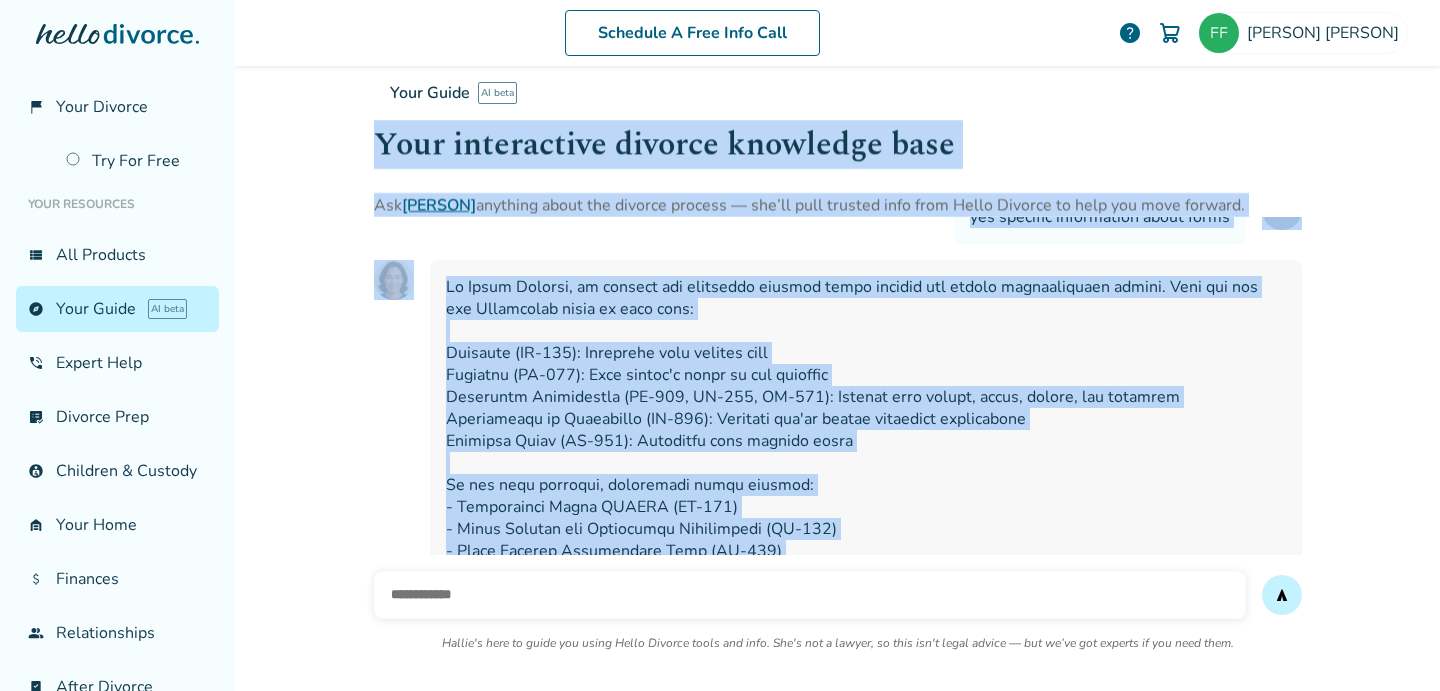 scroll, scrollTop: 1416, scrollLeft: 0, axis: vertical 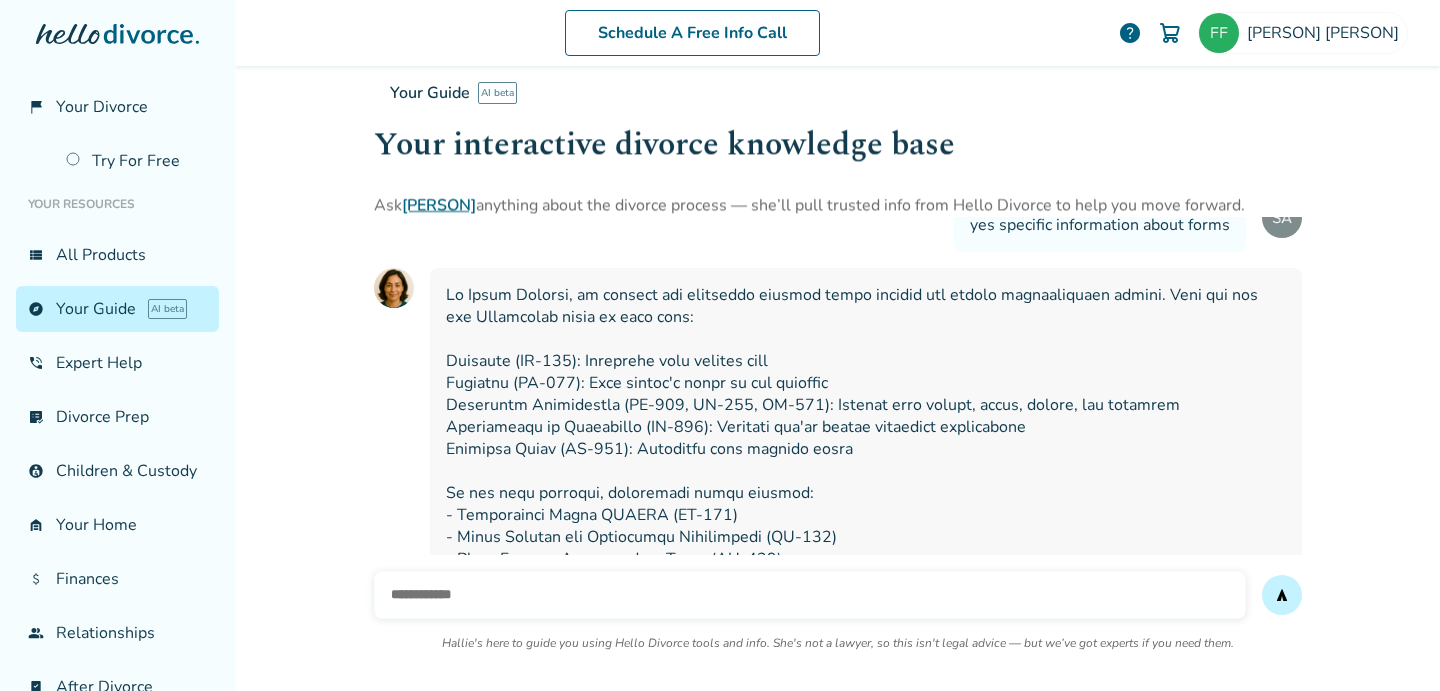 click at bounding box center [866, 515] 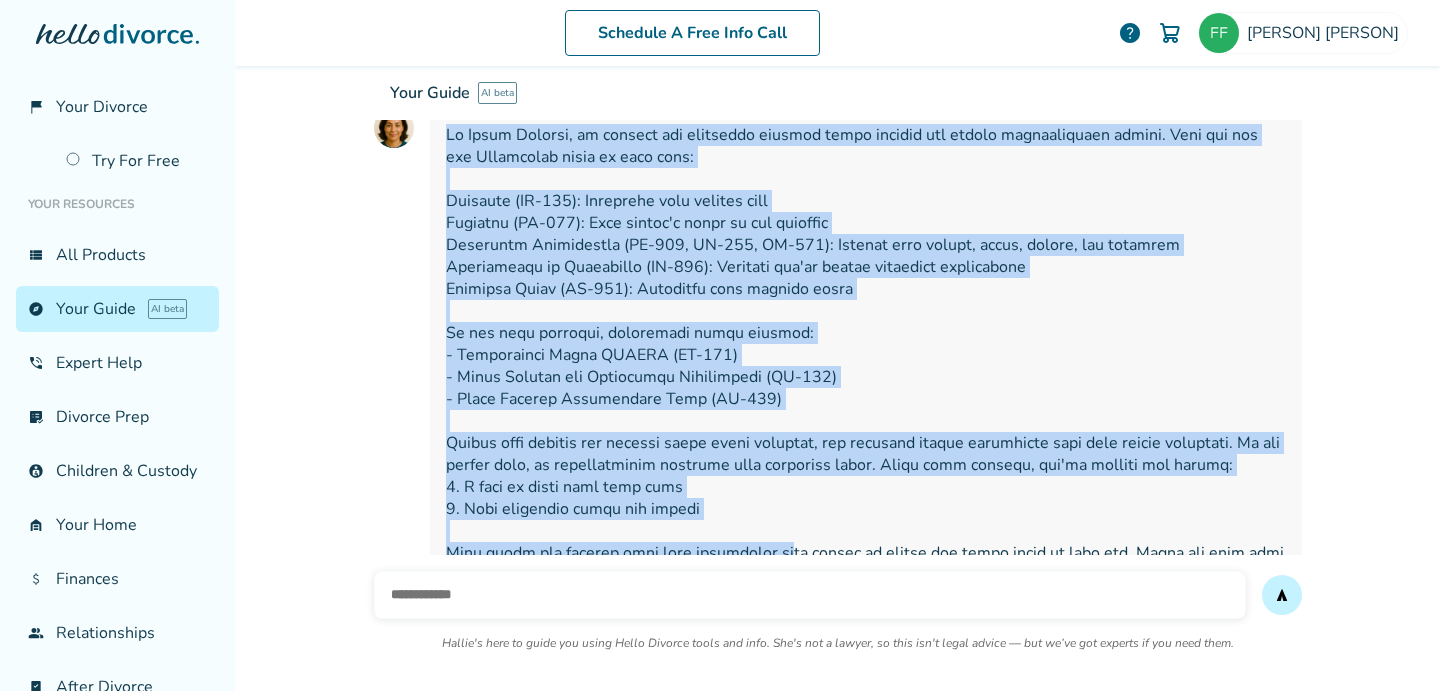 scroll, scrollTop: 1610, scrollLeft: 0, axis: vertical 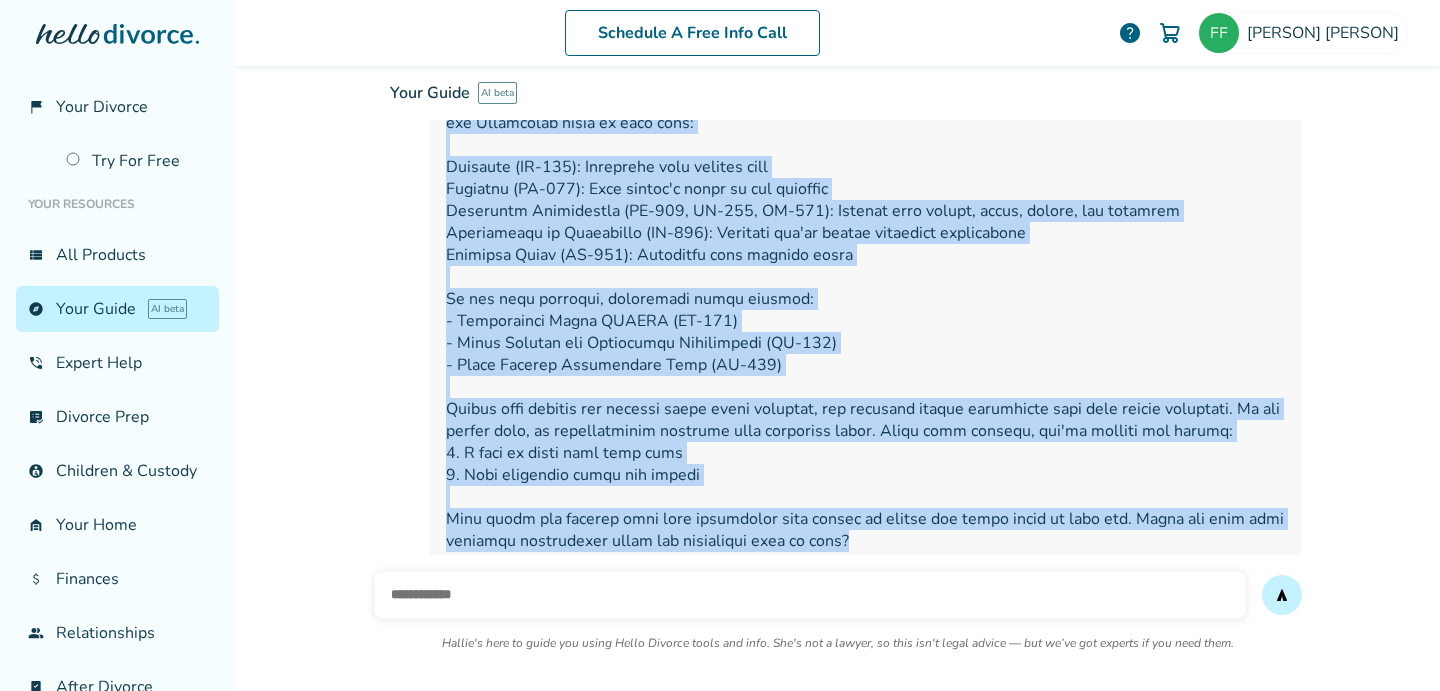 drag, startPoint x: 449, startPoint y: 268, endPoint x: 932, endPoint y: 523, distance: 546.1813 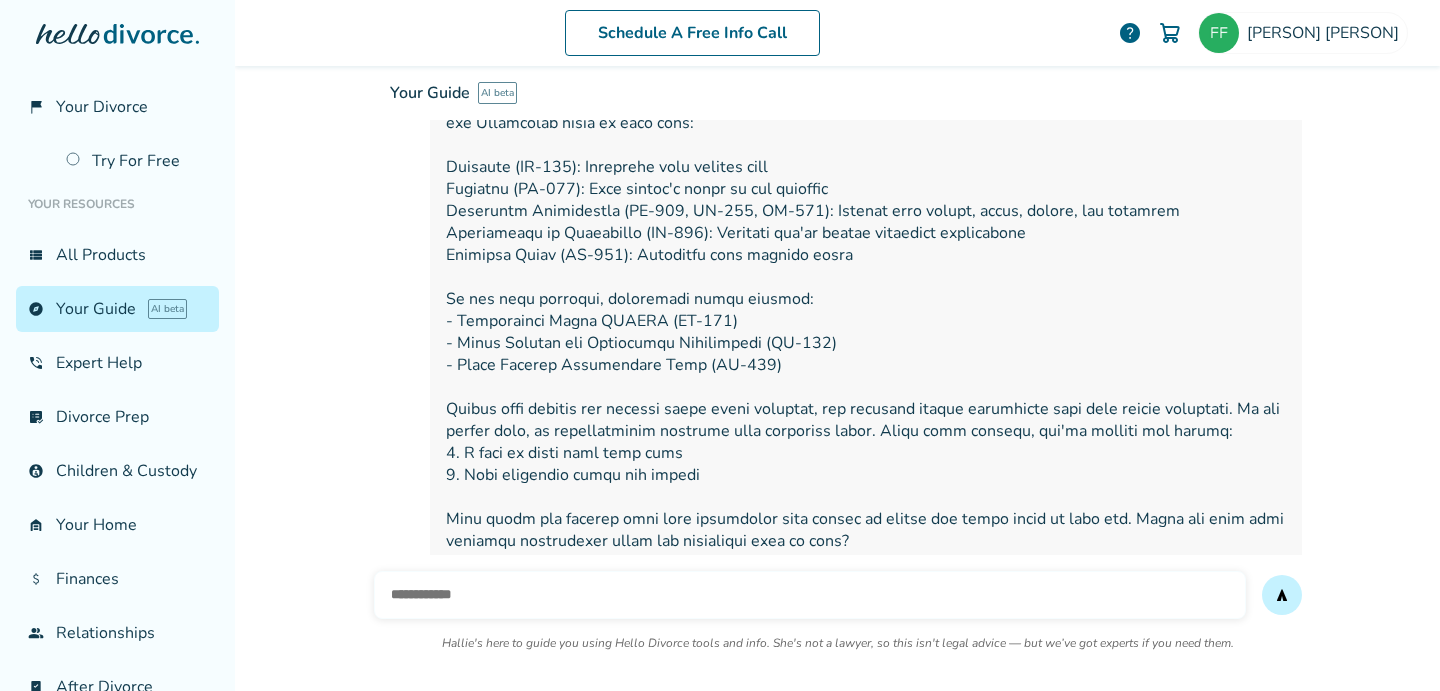 click at bounding box center (810, 595) 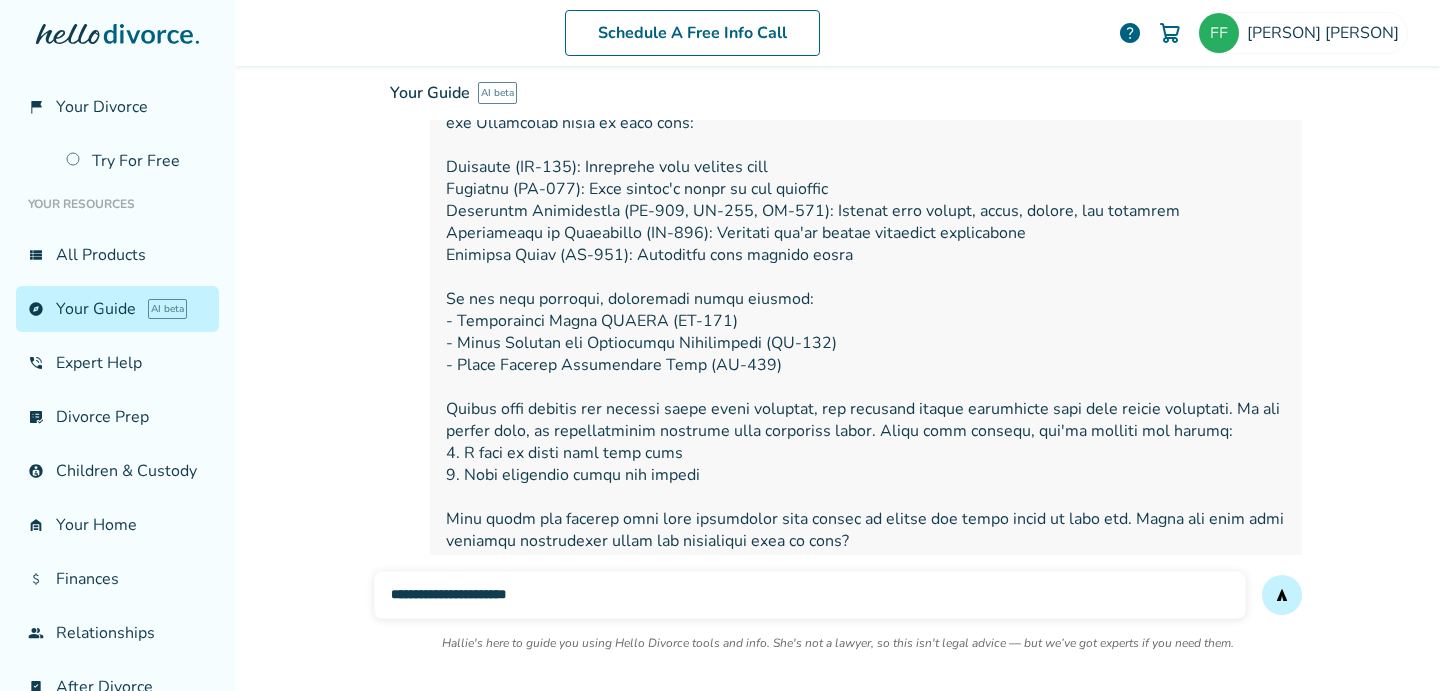 type on "**********" 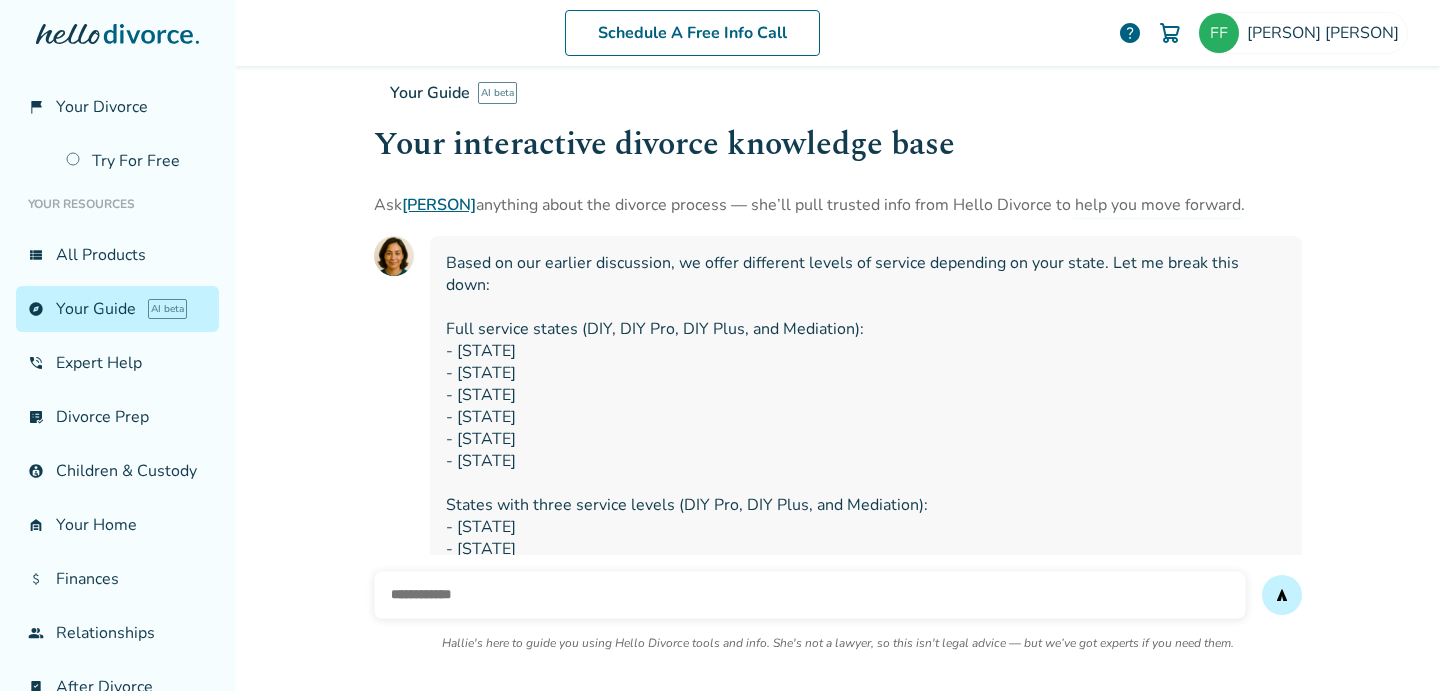 scroll, scrollTop: 2017, scrollLeft: 0, axis: vertical 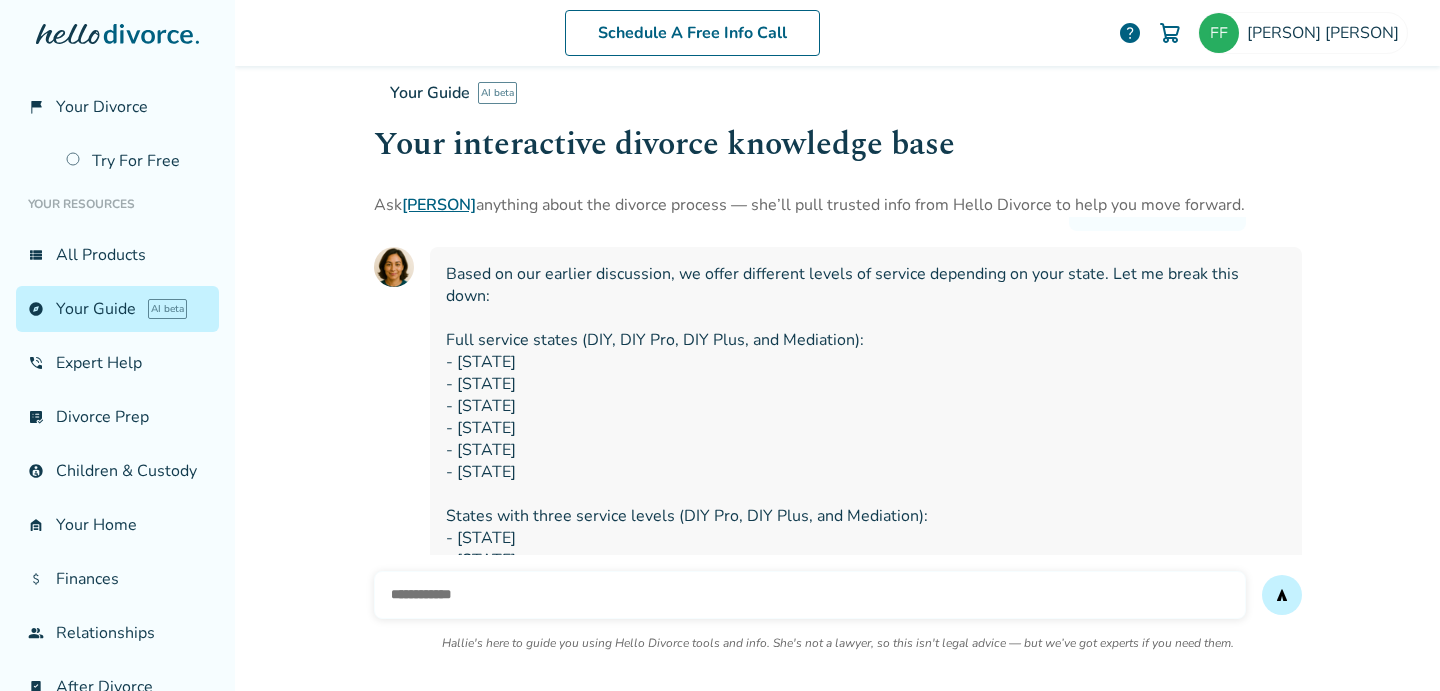 click on "Based on our earlier discussion, we offer different levels of service depending on your state. Let me break this down:
Full service states (DIY, DIY Pro, DIY Plus, and Mediation):
- [STATE]
- [STATE]
- [STATE]
- [STATE]
- [STATE]
- [STATE]
States with three service levels (DIY Pro, DIY Plus, and Mediation):
- [STATE]
- [STATE]
- [STATE]
- [STATE]
While we can't offer our complete platform in every state yet, our divorce financial professionals are available nationwide. We're actively expanding our services to more states.
Would you like to know which specific services are available in your state?" at bounding box center (866, 494) 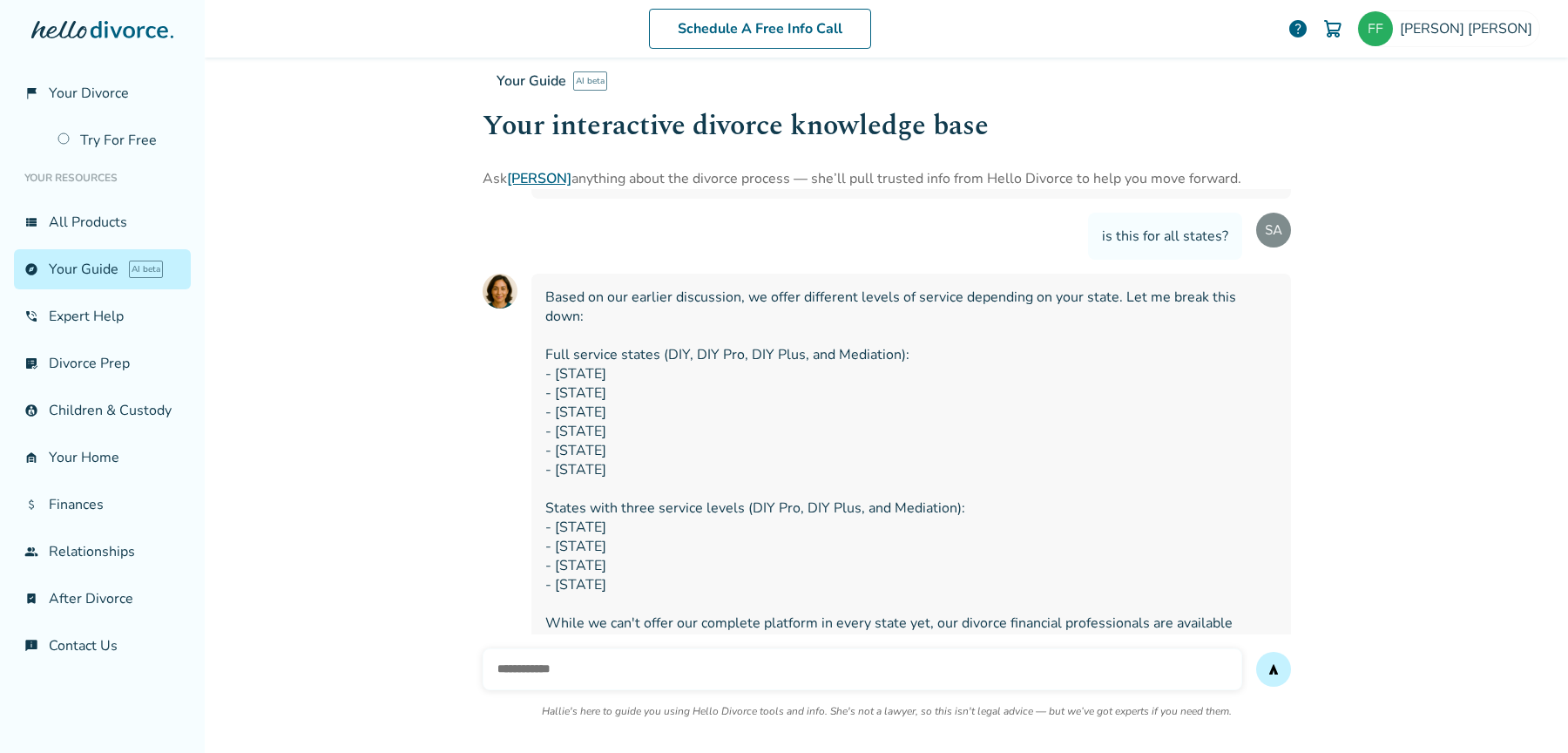 scroll, scrollTop: 1898, scrollLeft: 0, axis: vertical 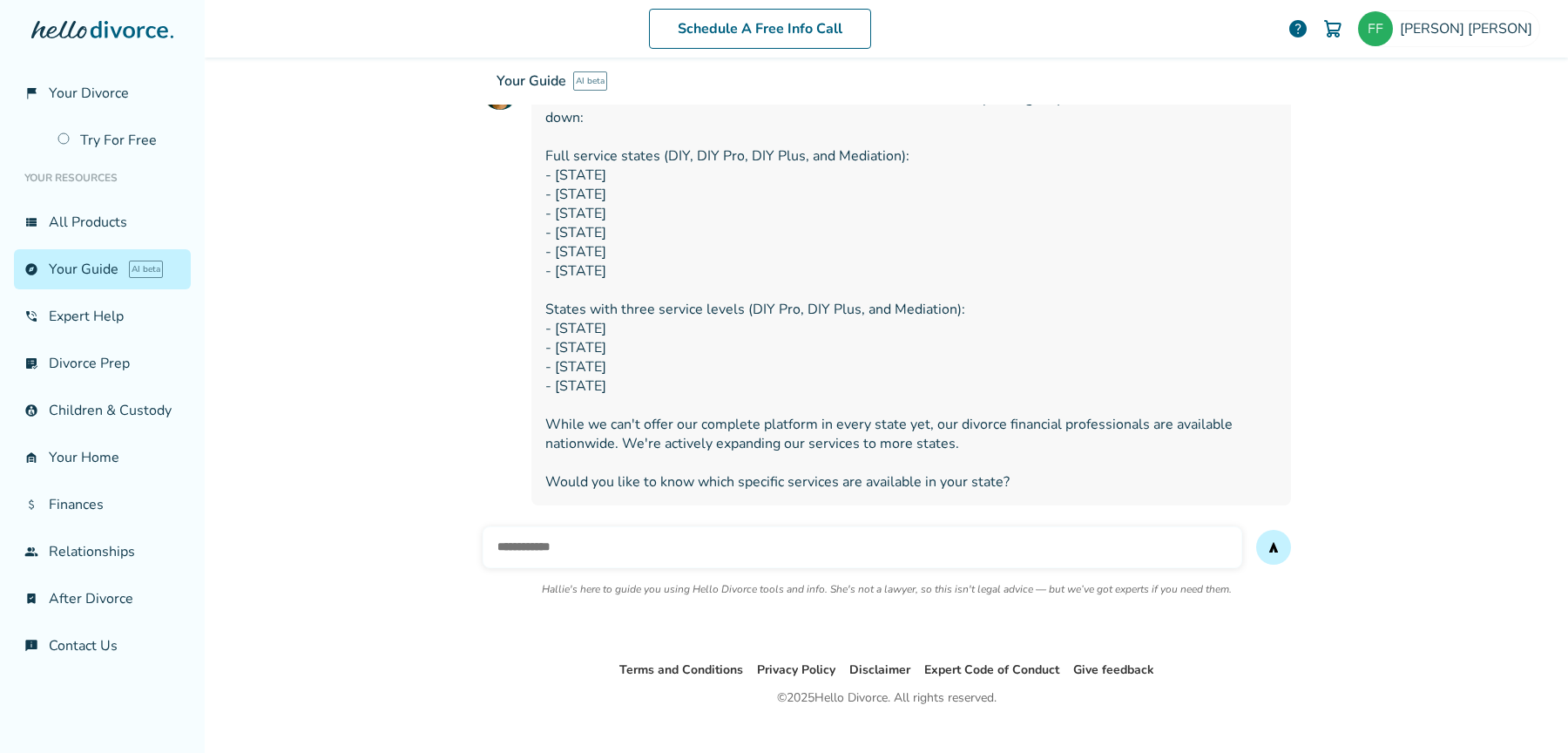 click at bounding box center (862, 547) 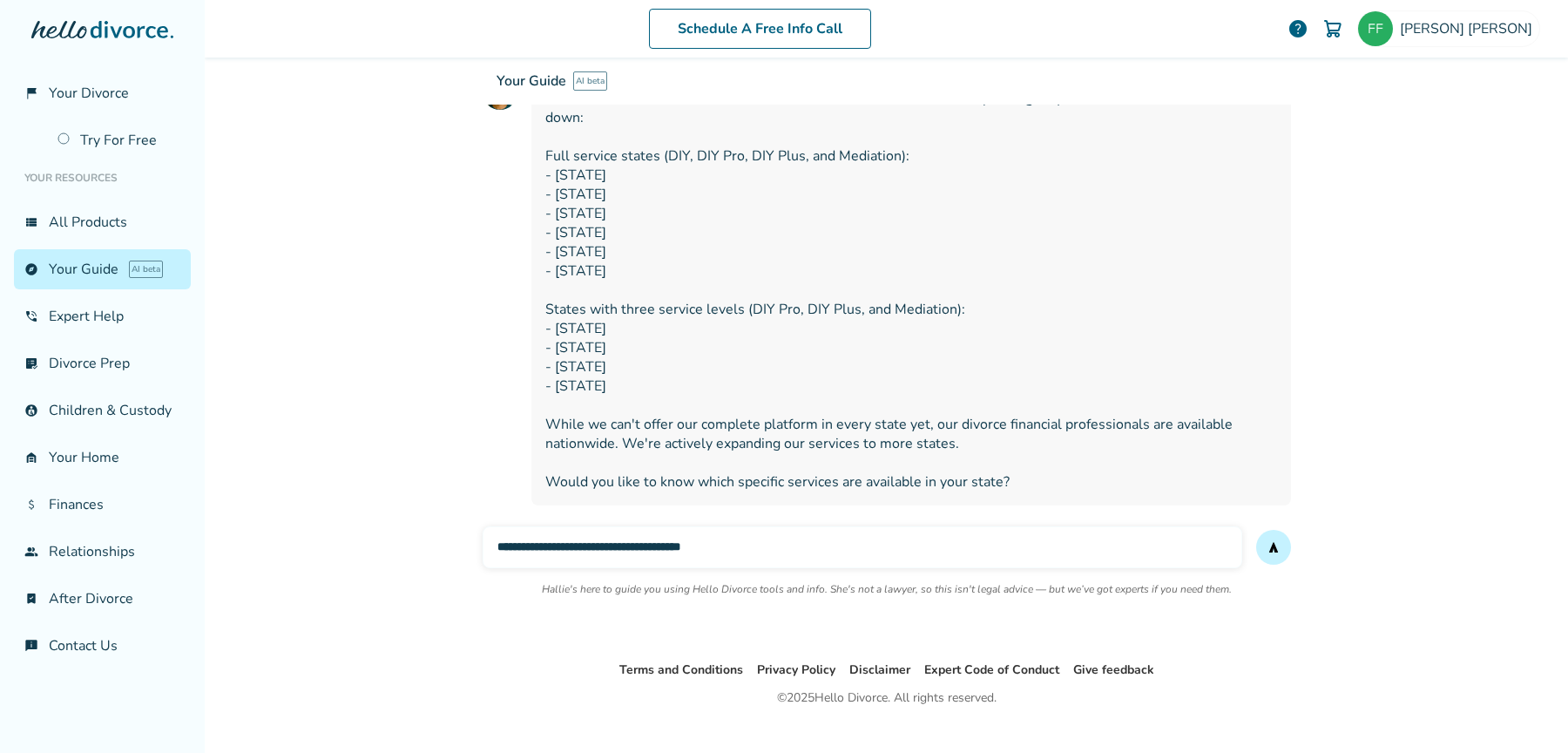 type on "**********" 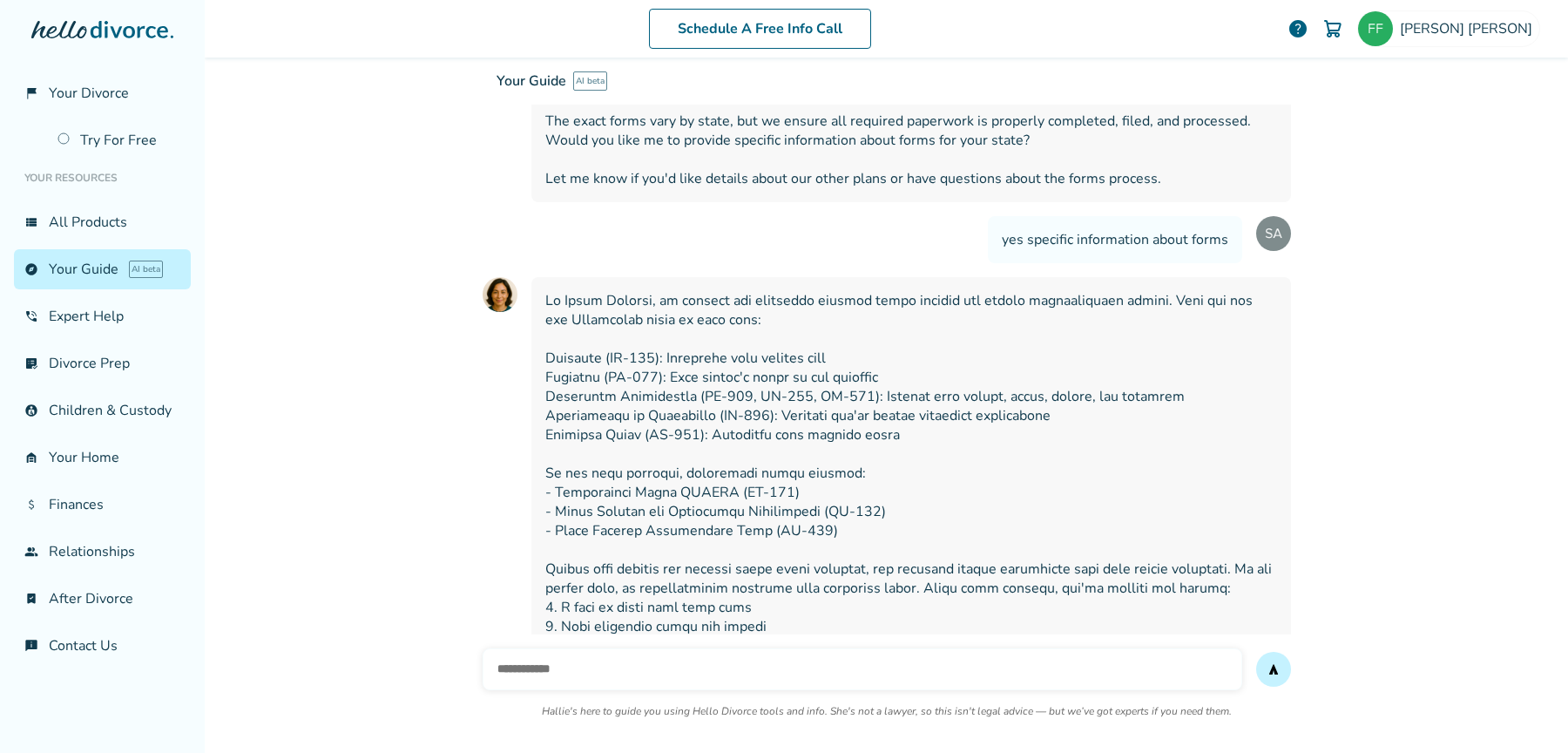 scroll, scrollTop: 1191, scrollLeft: 0, axis: vertical 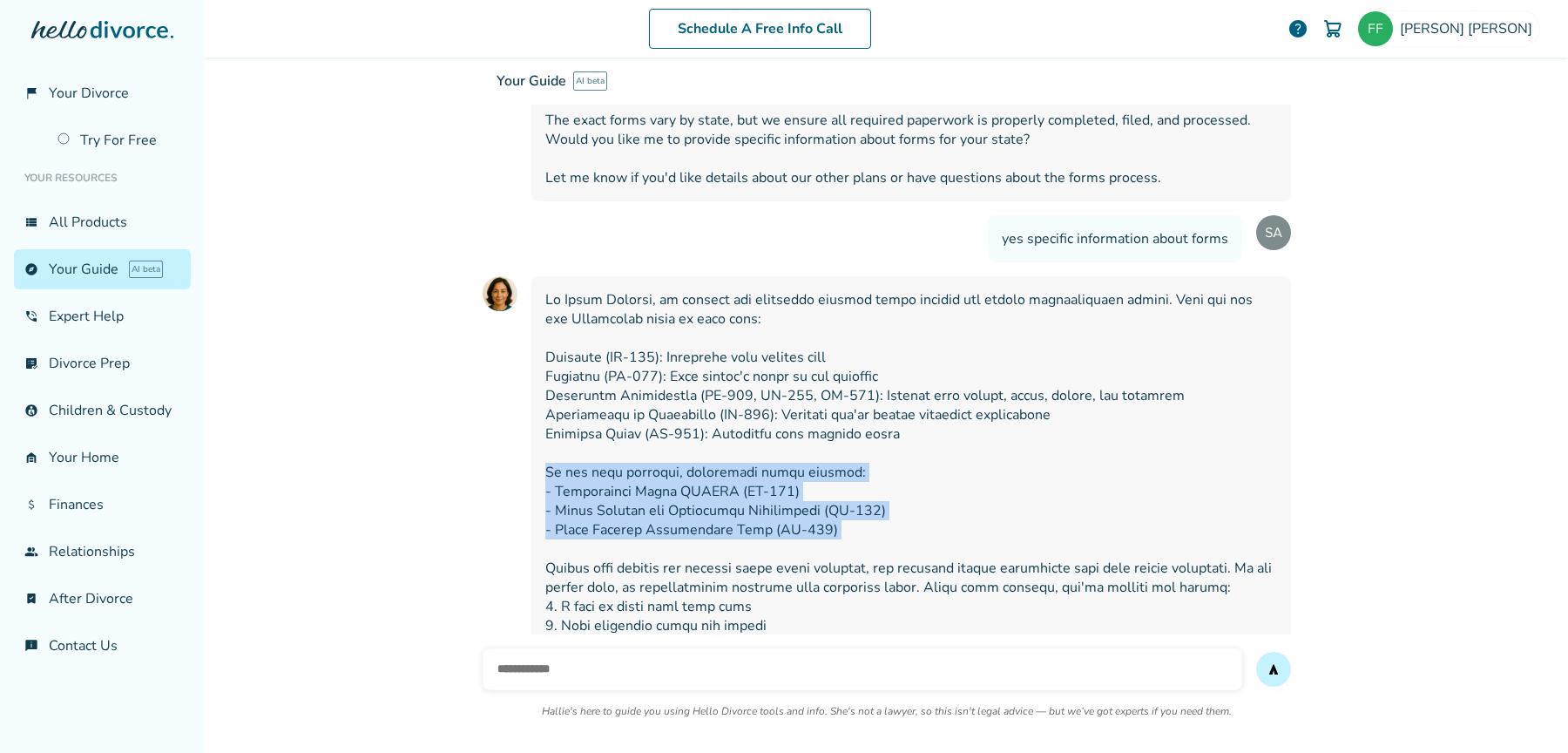 drag, startPoint x: 821, startPoint y: 533, endPoint x: 535, endPoint y: 473, distance: 292.22594 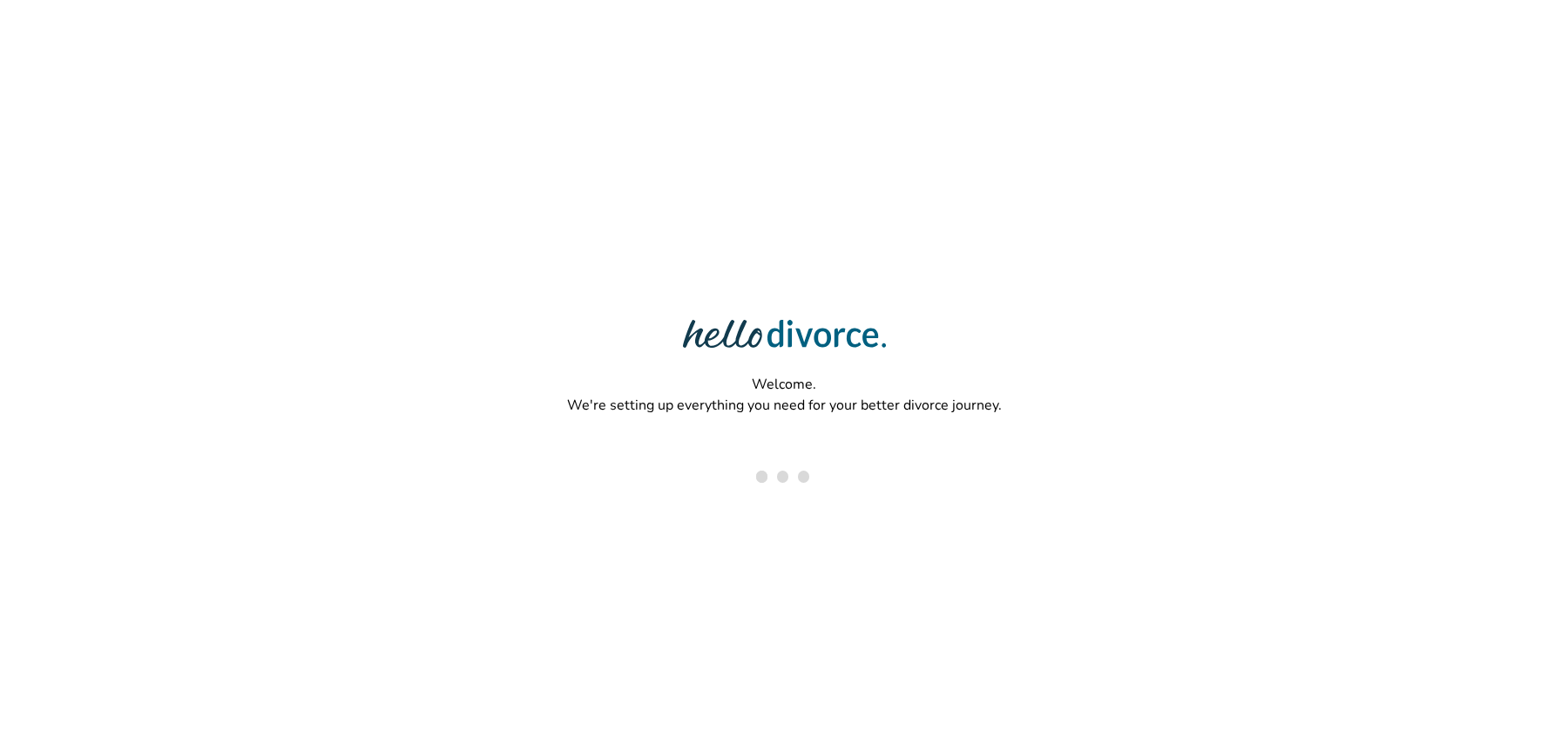 scroll, scrollTop: 0, scrollLeft: 0, axis: both 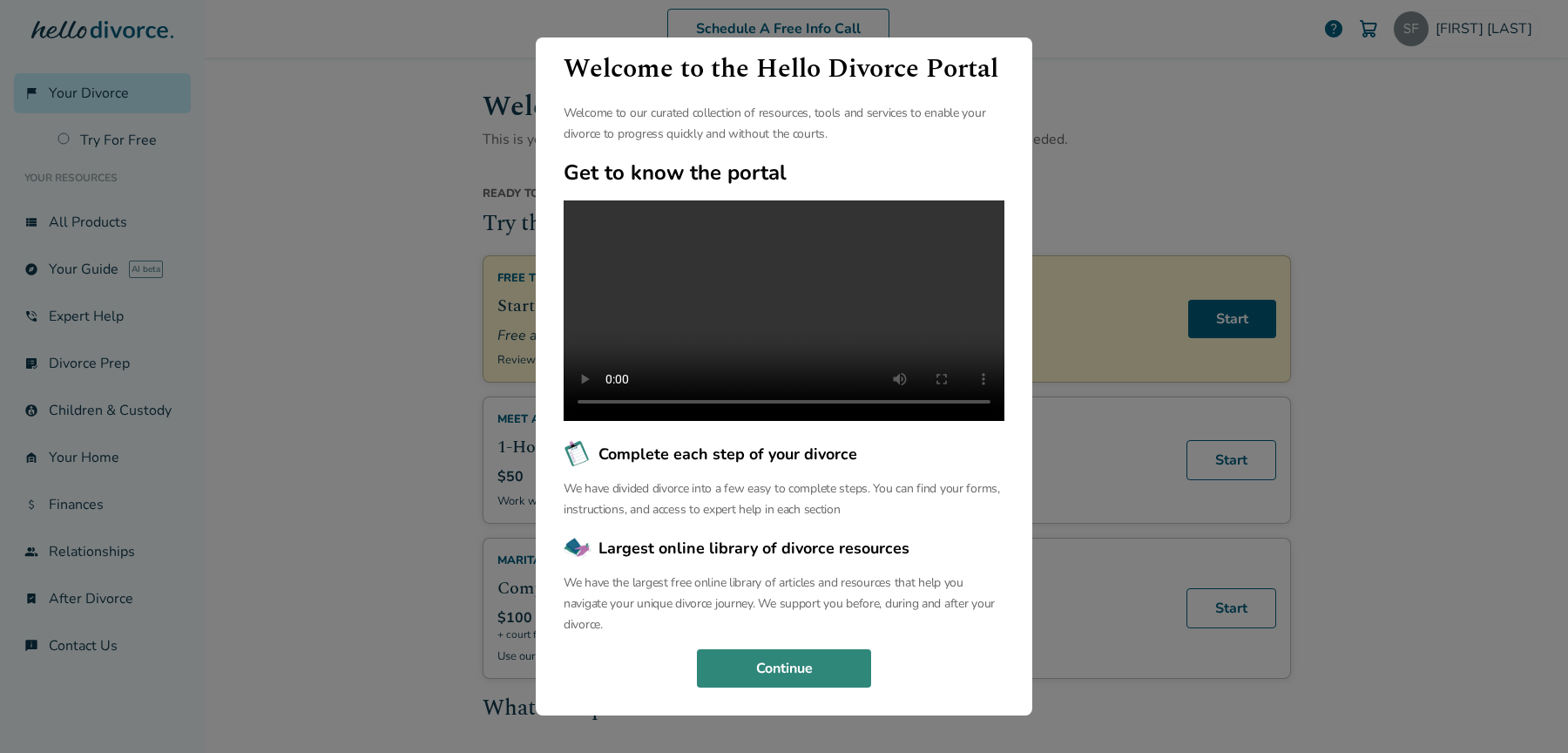 click on "Continue" at bounding box center (784, 668) 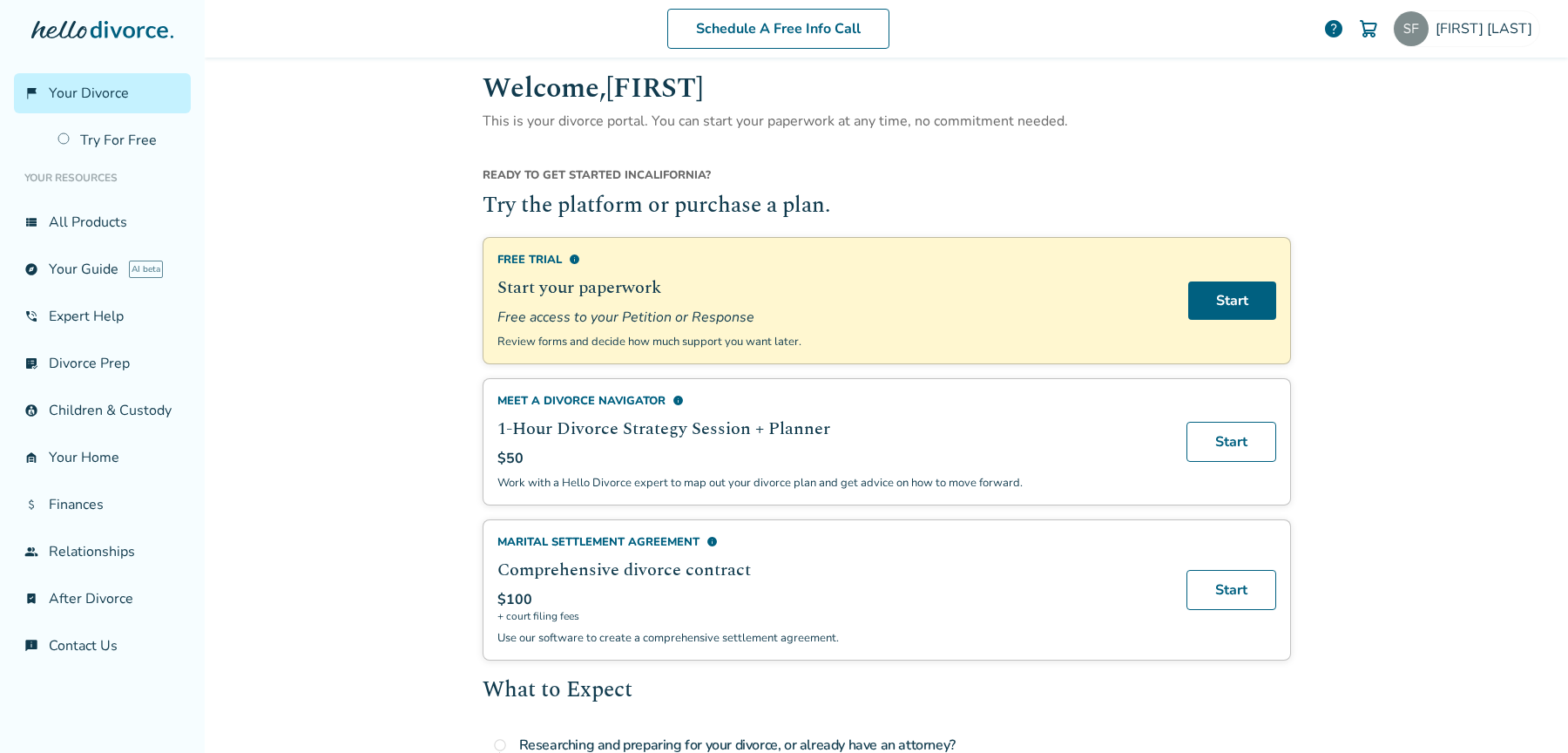 scroll, scrollTop: 22, scrollLeft: 0, axis: vertical 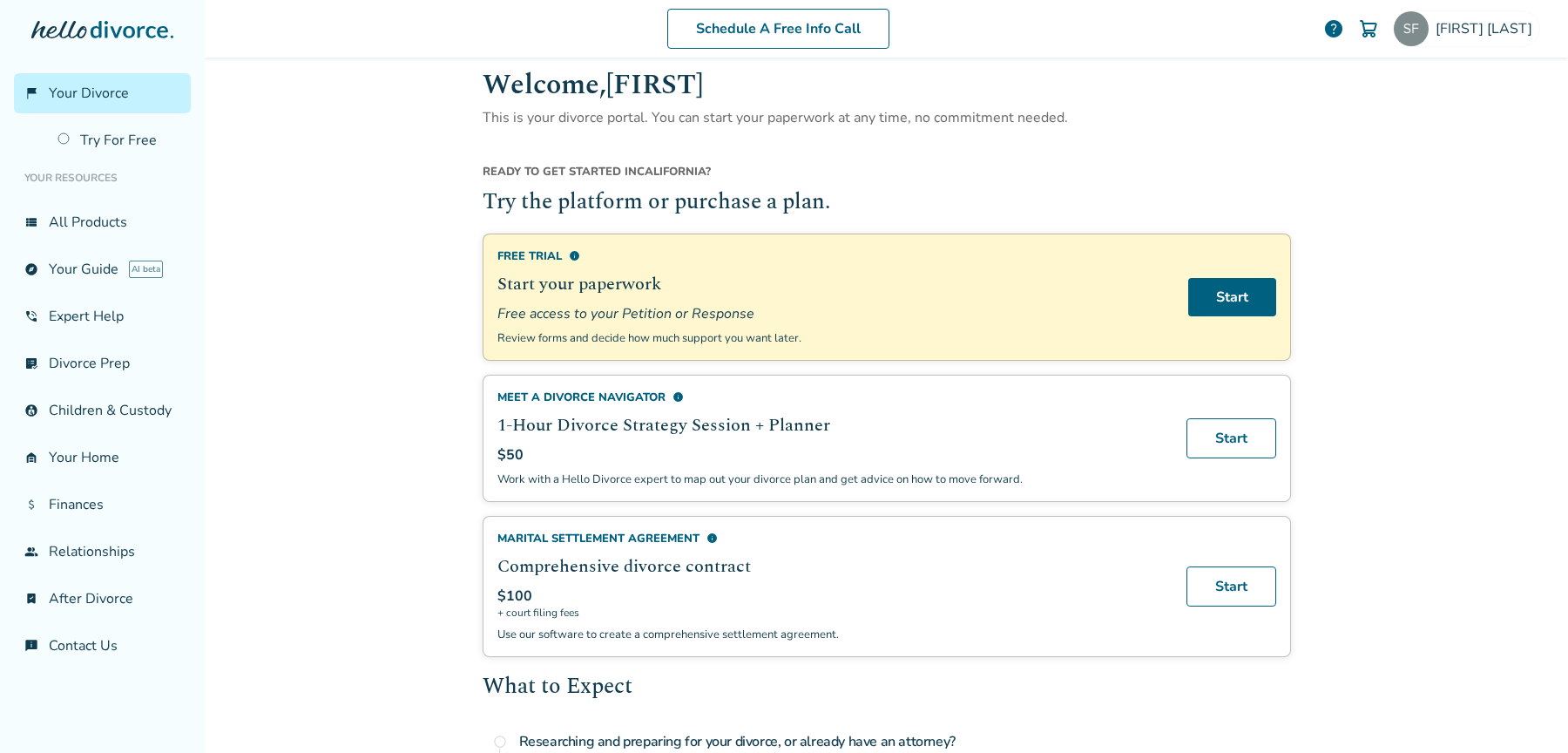 click on "Free Trial info Start your paperwork Free access to your Petition or Response Review forms and decide how much support you want later. Start" at bounding box center [887, 297] 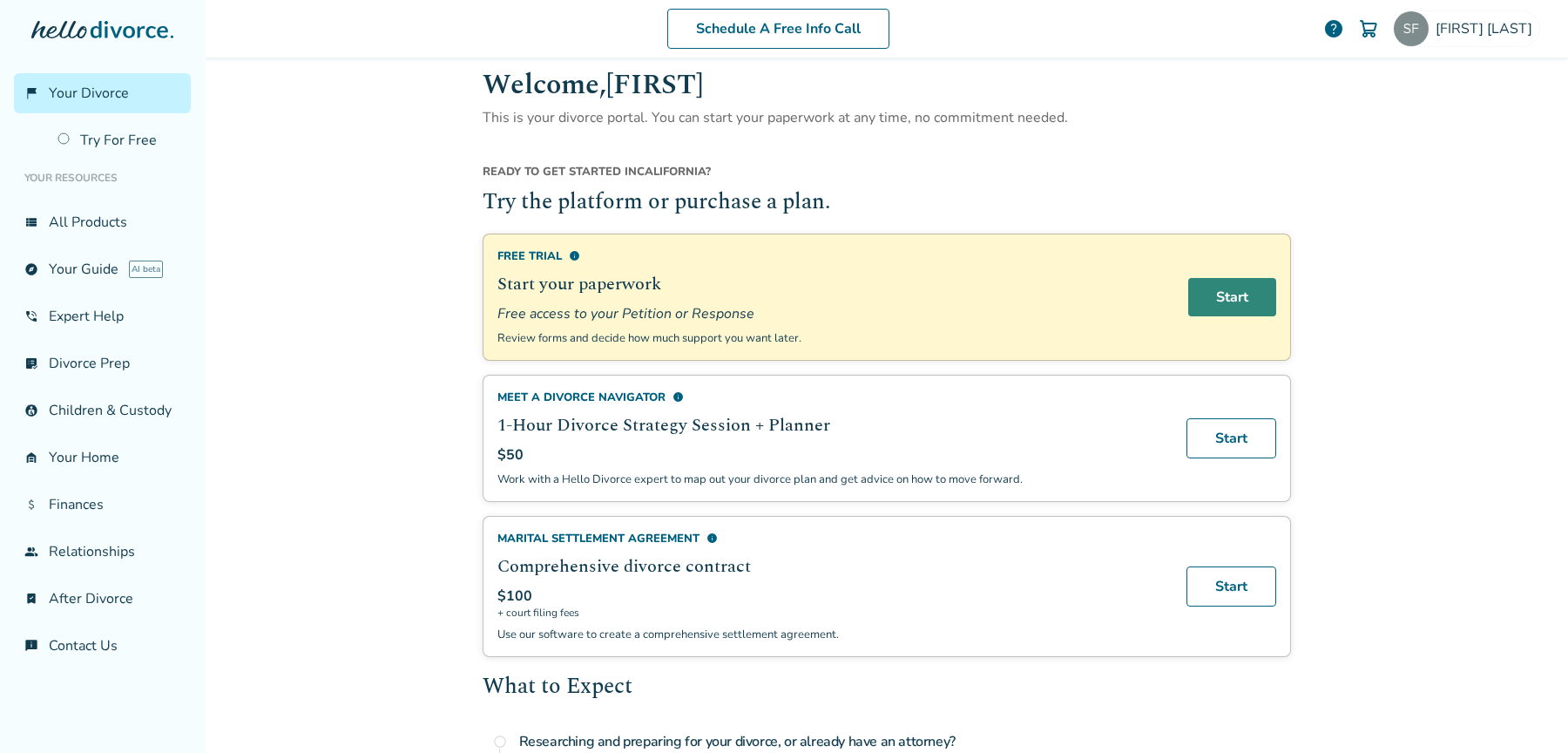 click on "Start" at bounding box center [1232, 297] 